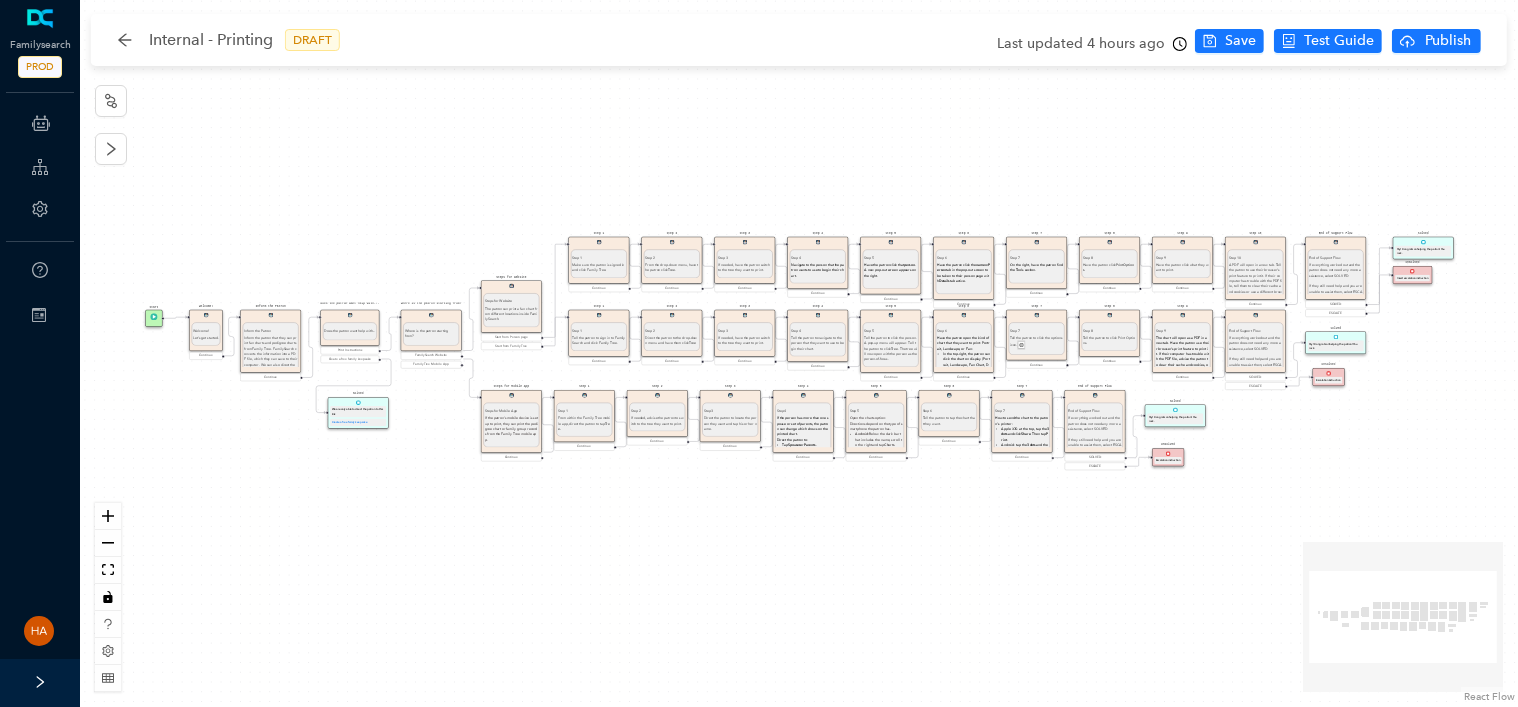 scroll, scrollTop: 0, scrollLeft: 0, axis: both 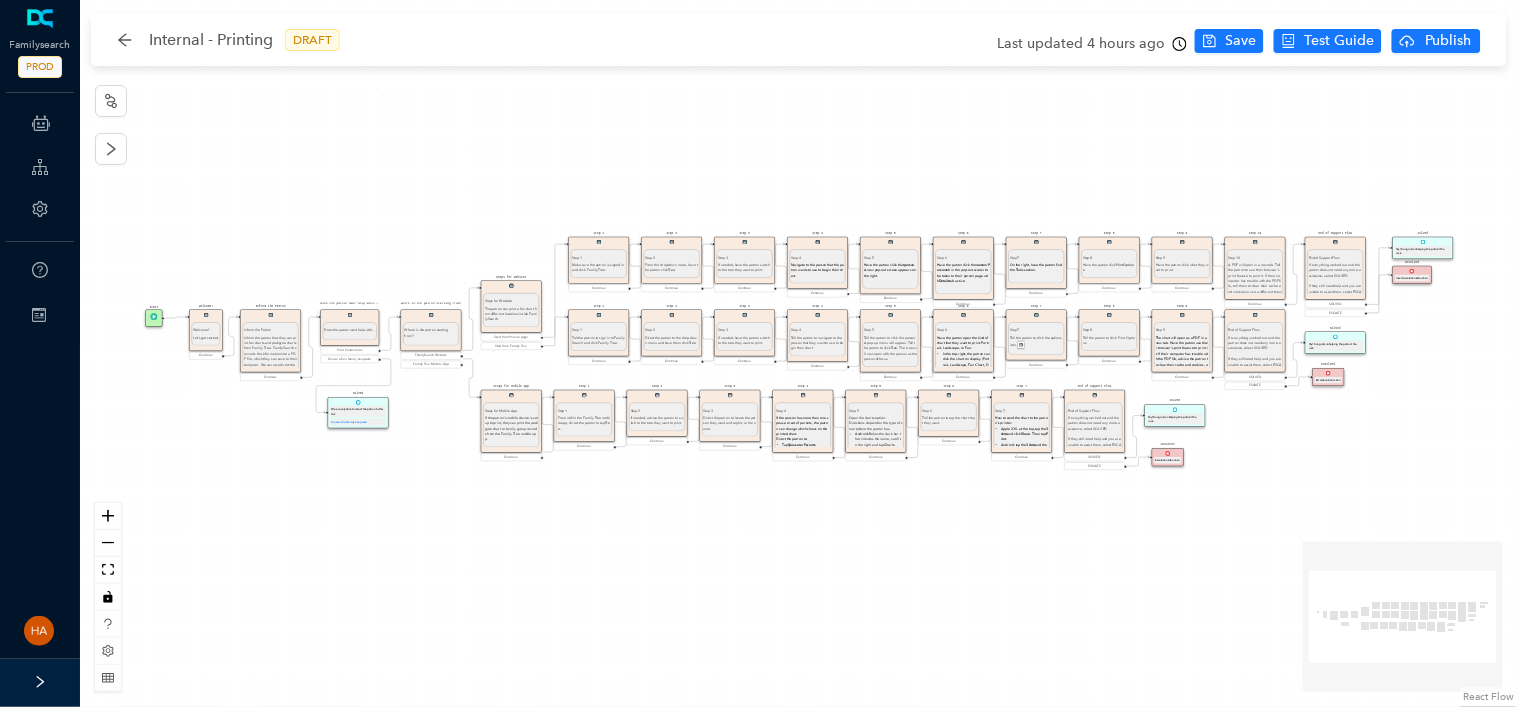 click on "Unsolved Escalation instruction Solved Yay! Congrats on helping the patron! You rock. End of Support Flow End of Support Flow If everything worked out and the patron does not need any more assistance, select SOLVED If they still need help and you are unable to assist them, select ESCALATE. Additional resources will be available to help them.  SOLVED ESCALTE Solved Yay! Congrats on helping the patron! You rock. End of Support Flow End of Support Flow If everything worked out and the patron does not need any more assistance, select SOLVED If they still need help and you are unable to assist them, select ESCALATE. Additional resources will be available to help them.  SOLVED ESCALTE Start Welcome! Welcome!   Let's get started. Continue Inform the Patron Inform the Patron Tell the patron that the fan chart and pedigree chart options for the website and mobile app are: Seven-generation fan chart. Five-generation portrait chart. Four-generation pedigree chart. Let the patron know that the default
Continue Solved ." at bounding box center [799, 353] 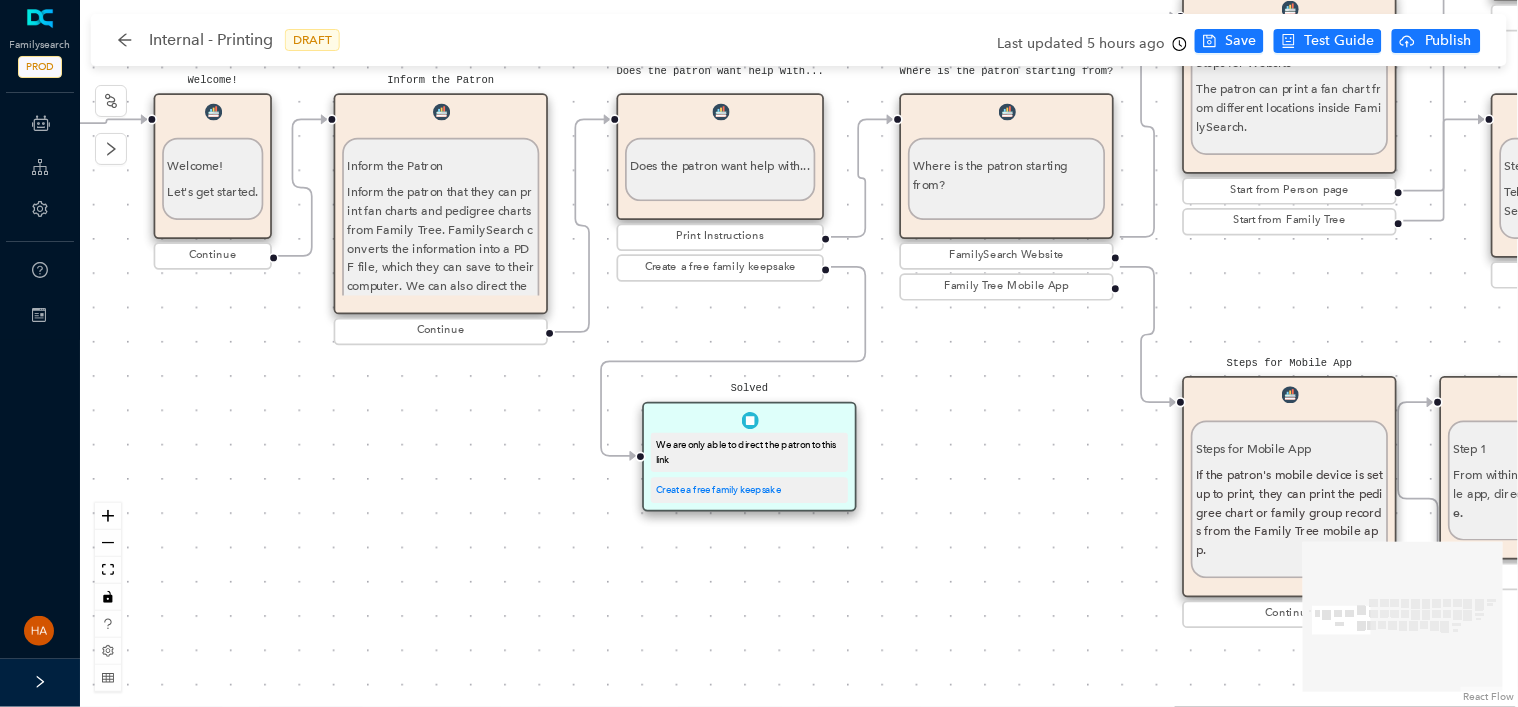 drag, startPoint x: 248, startPoint y: 376, endPoint x: 447, endPoint y: 433, distance: 207.00241 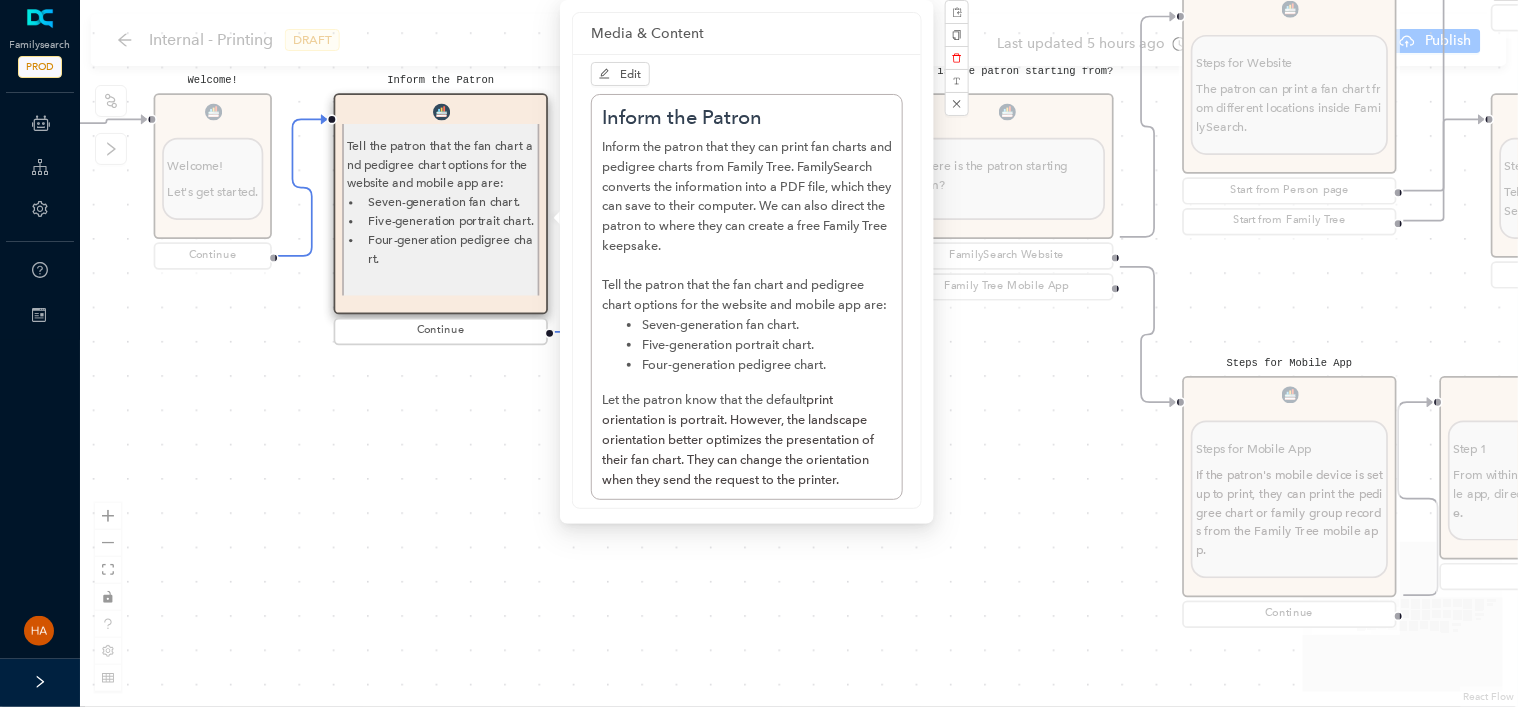scroll, scrollTop: 181, scrollLeft: 0, axis: vertical 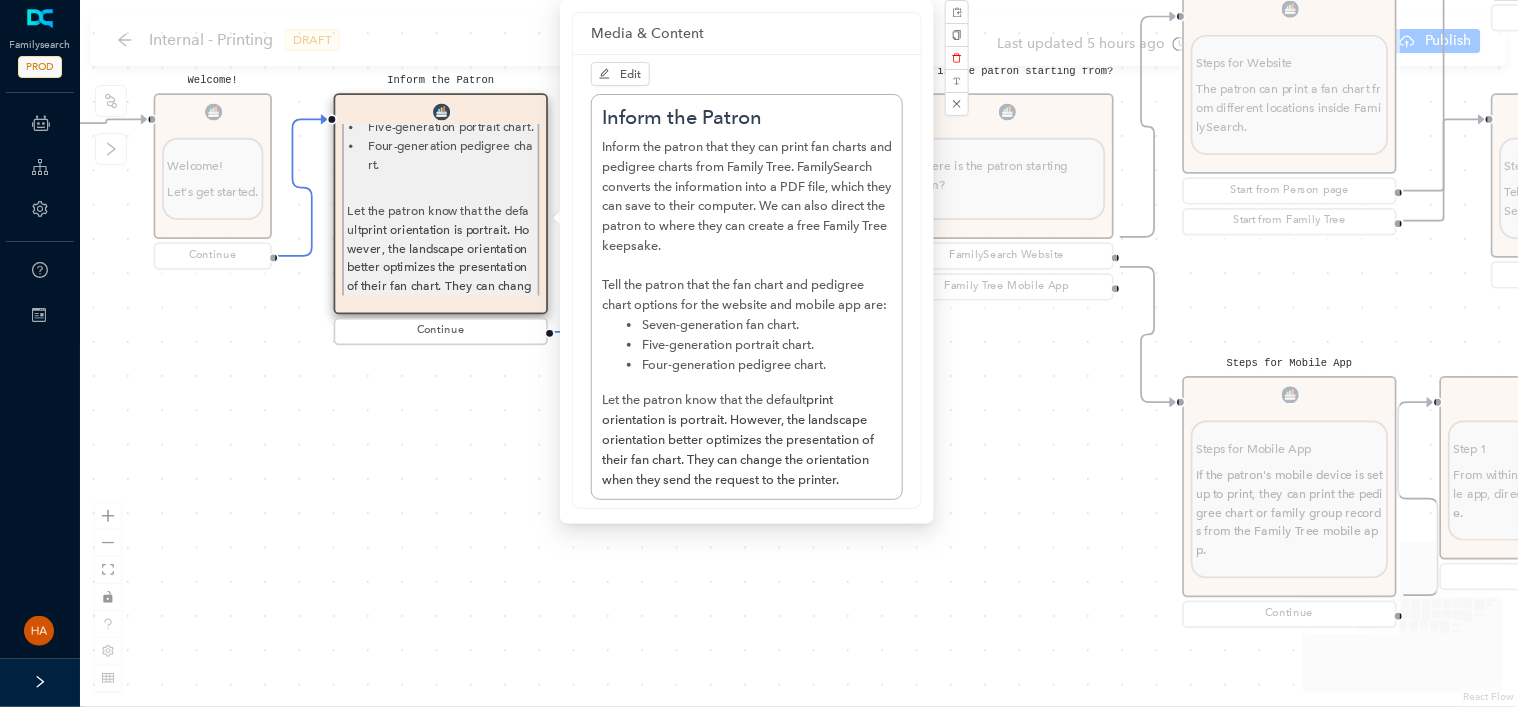 click on "Unsolved Escalation instruction Solved Yay! Congrats on helping the patron! You rock. End of Support Flow End of Support Flow If everything worked out and the patron does not need any more assistance, select SOLVED If they still need help and you are unable to assist them, select ESCALATE. Additional resources will be available to help them.  SOLVED ESCALTE Solved Yay! Congrats on helping the patron! You rock. End of Support Flow End of Support Flow If everything worked out and the patron does not need any more assistance, select SOLVED If they still need help and you are unable to assist them, select ESCALATE. Additional resources will be available to help them.  SOLVED ESCALTE Start Welcome! Welcome!   Let's get started. Continue Inform the Patron Inform the Patron Tell the patron that the fan chart and pedigree chart options for the website and mobile app are: Seven-generation fan chart. Five-generation portrait chart. Four-generation pedigree chart. Let the patron know that the default
Continue Solved ." at bounding box center [799, 353] 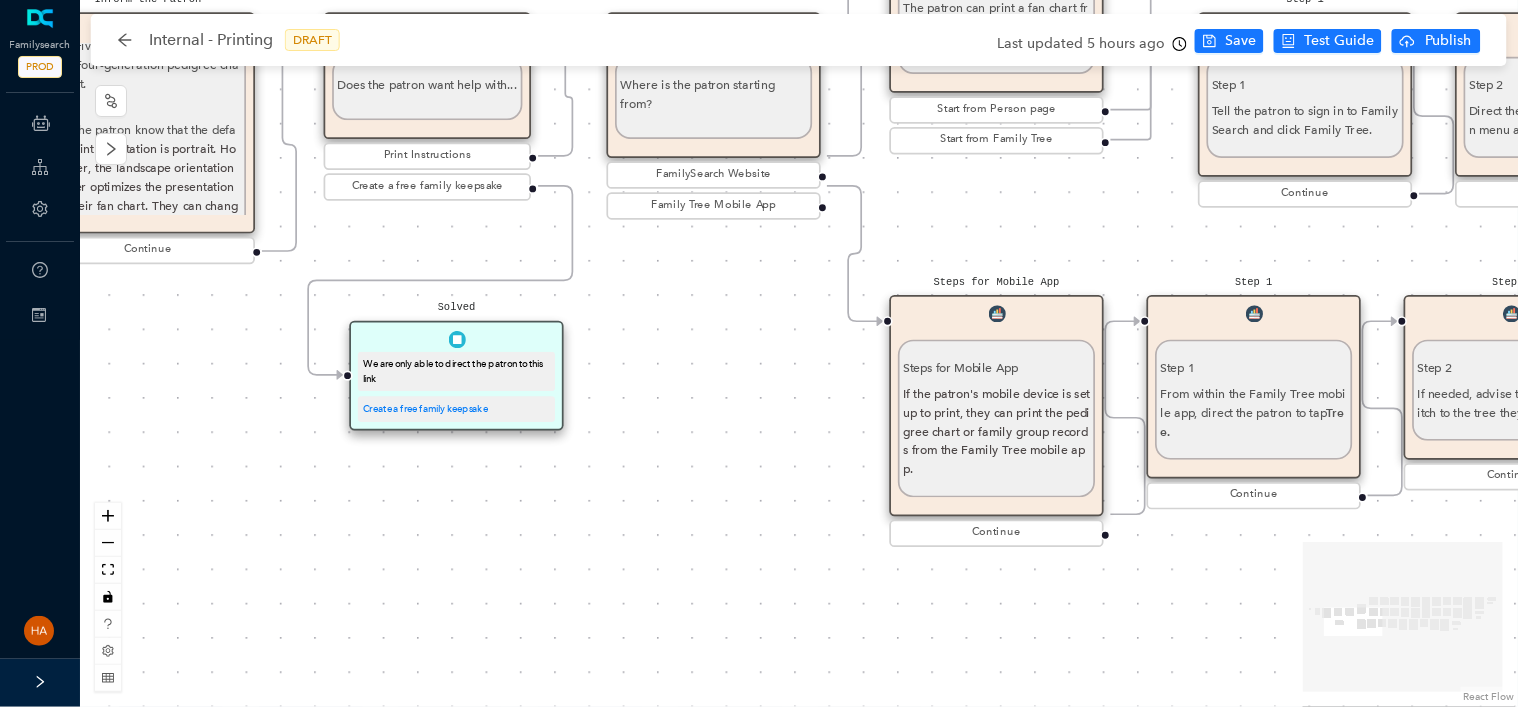 drag, startPoint x: 475, startPoint y: 511, endPoint x: 201, endPoint y: 439, distance: 283.30197 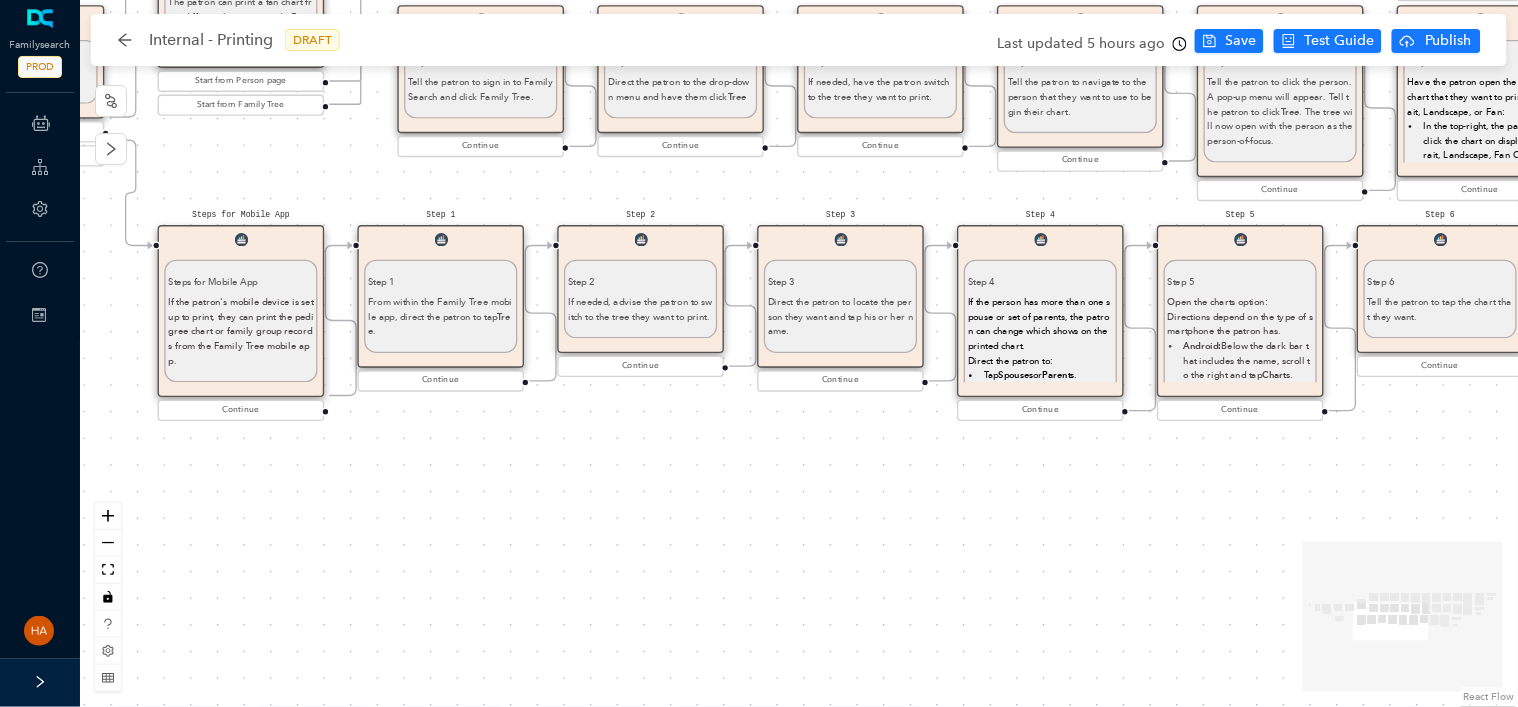 drag, startPoint x: 1108, startPoint y: 627, endPoint x: 402, endPoint y: 535, distance: 711.9691 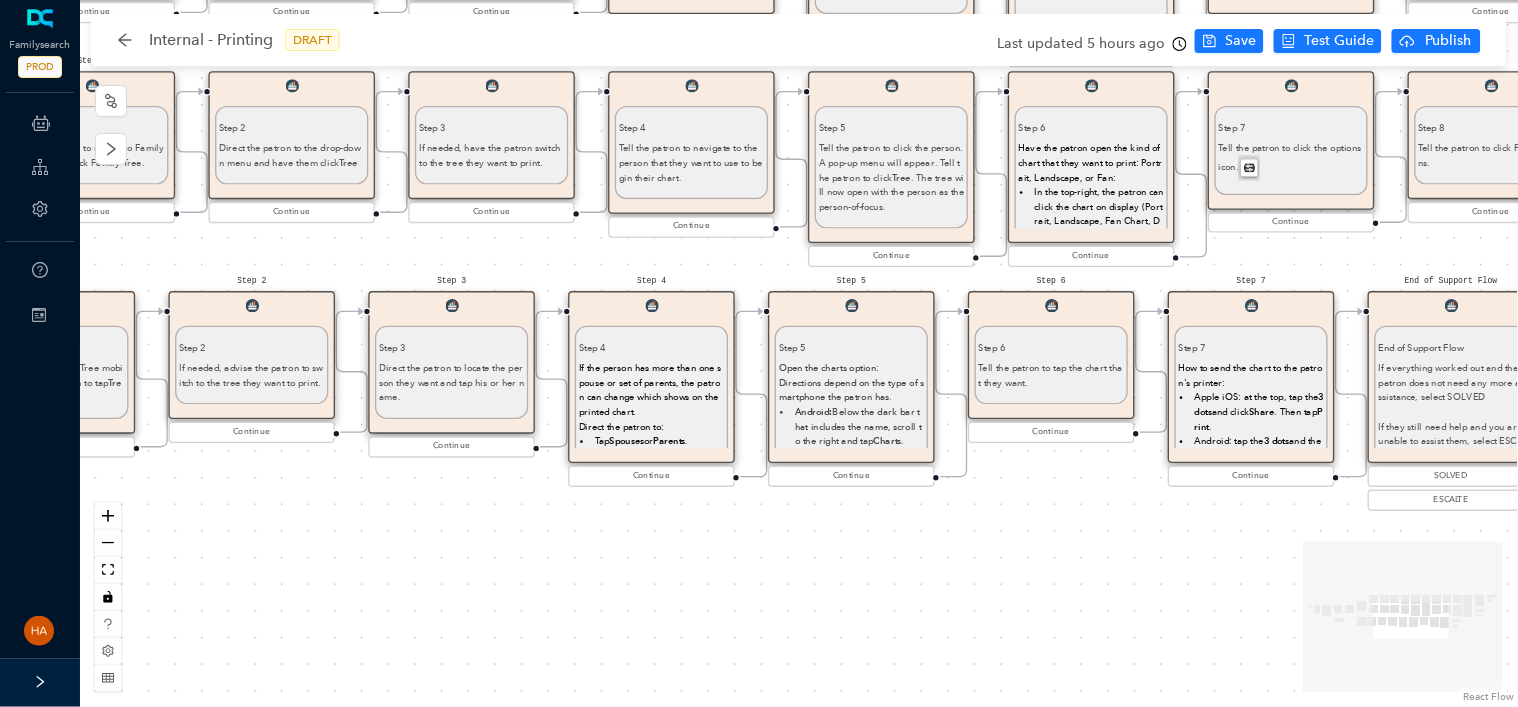 drag, startPoint x: 852, startPoint y: 501, endPoint x: 480, endPoint y: 562, distance: 376.96817 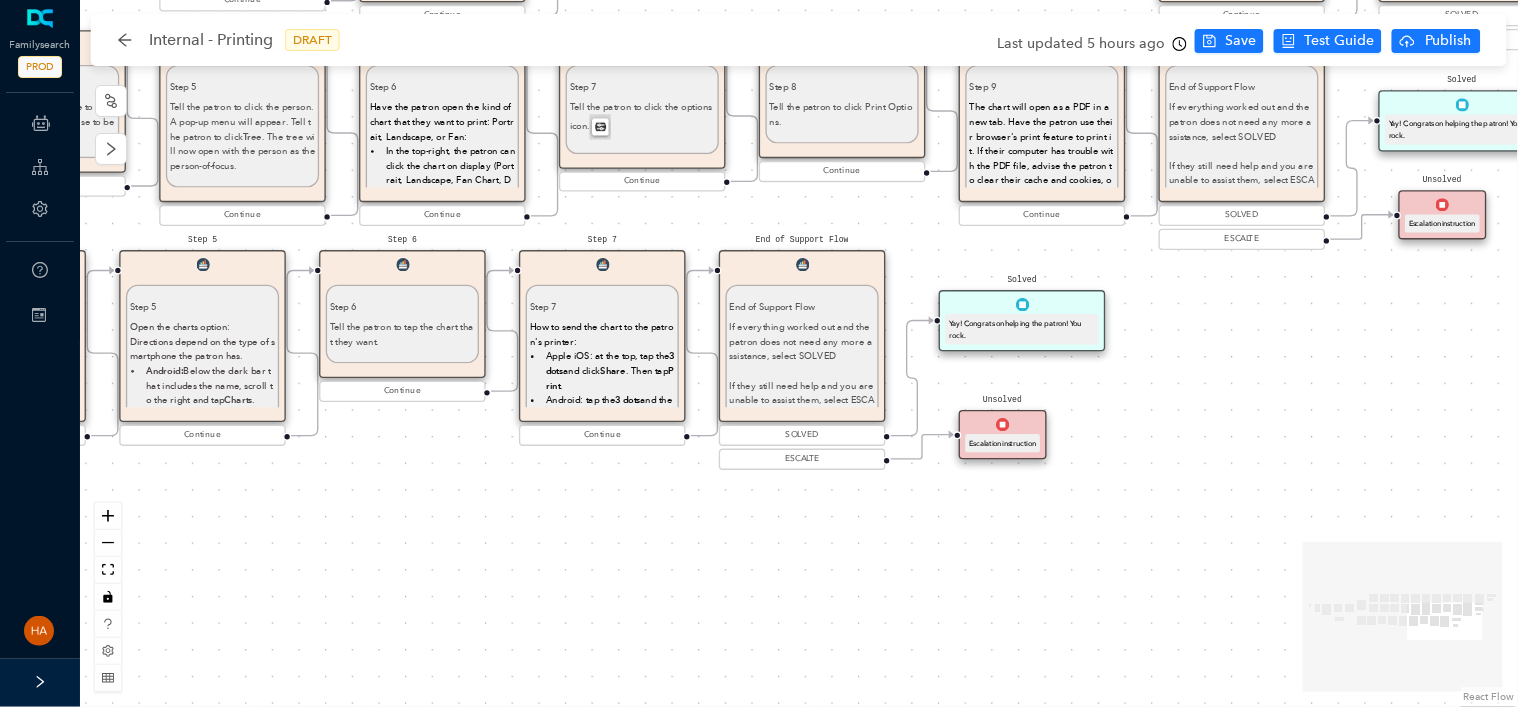 drag, startPoint x: 853, startPoint y: 550, endPoint x: 405, endPoint y: 485, distance: 452.69086 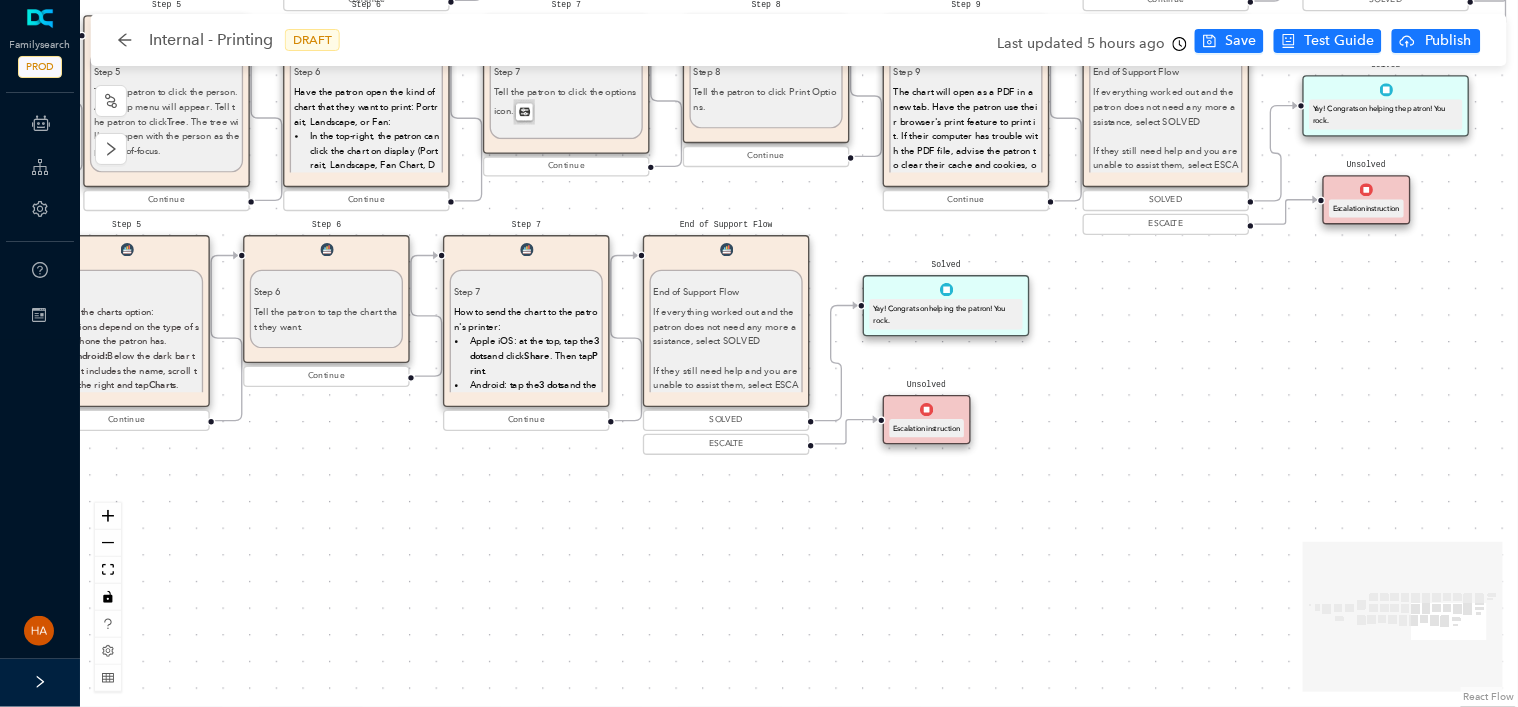 click on "If everything worked out and the patron does not need any more assistance, select SOLVED" at bounding box center [725, 326] 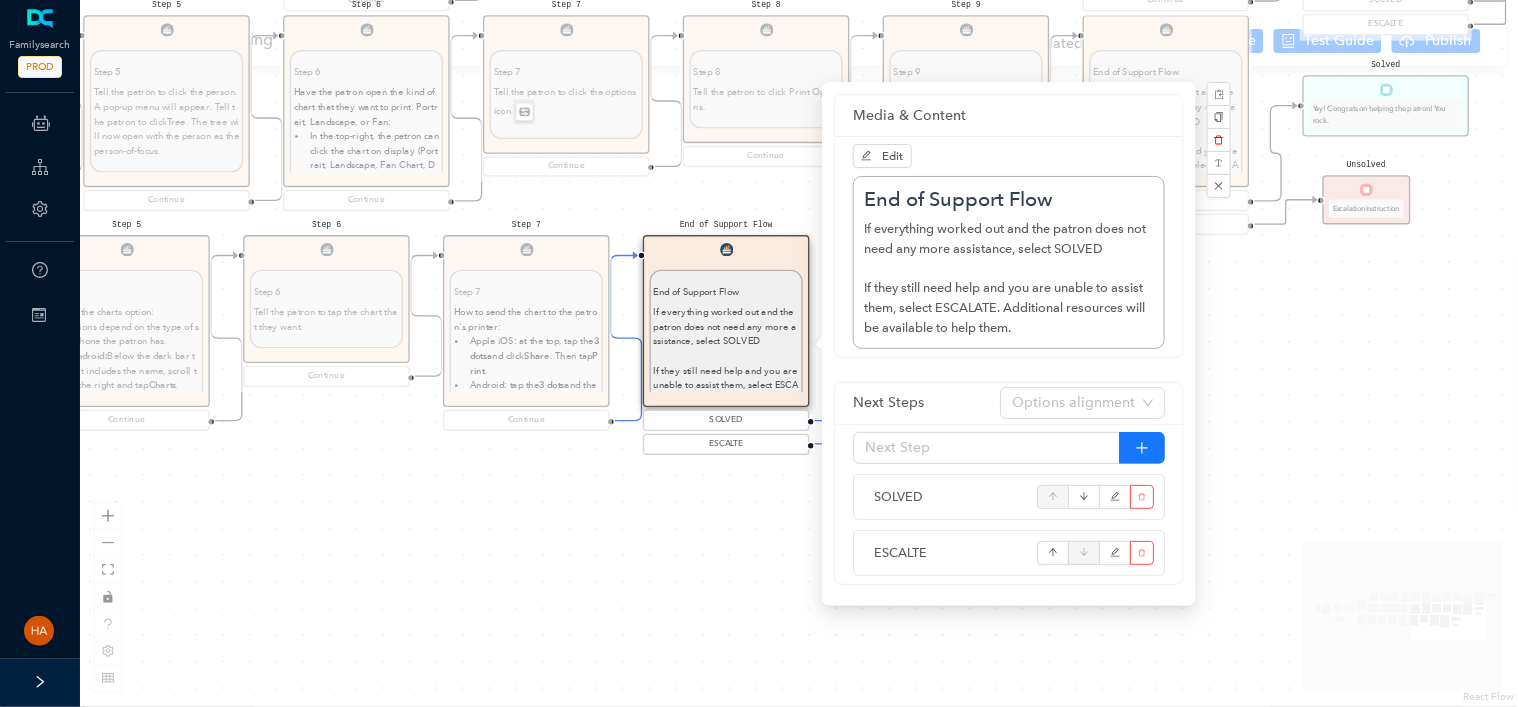 click on "Unsolved Escalation instruction Solved Yay! Congrats on helping the patron! You rock. End of Support Flow End of Support Flow If everything worked out and the patron does not need any more assistance, select SOLVED If they still need help and you are unable to assist them, select ESCALATE. Additional resources will be available to help them.  SOLVED ESCALTE Solved Yay! Congrats on helping the patron! You rock. End of Support Flow End of Support Flow If everything worked out and the patron does not need any more assistance, select SOLVED If they still need help and you are unable to assist them, select ESCALATE. Additional resources will be available to help them.  SOLVED ESCALTE Start Welcome! Welcome!   Let's get started. Continue Inform the Patron Inform the Patron Tell the patron that the fan chart and pedigree chart options for the website and mobile app are: Seven-generation fan chart. Five-generation portrait chart. Four-generation pedigree chart. Let the patron know that the default
Continue Solved ." at bounding box center (799, 353) 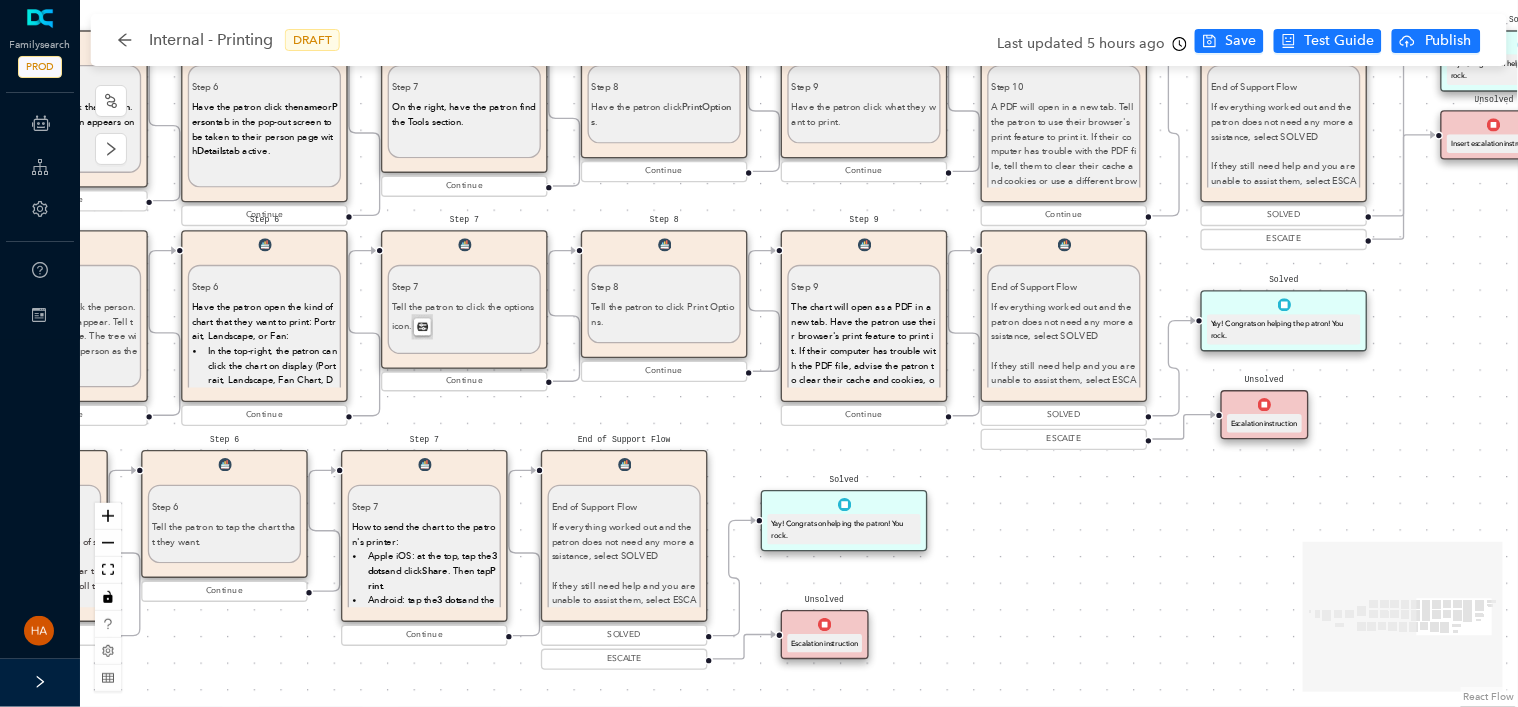 drag, startPoint x: 1192, startPoint y: 389, endPoint x: 1090, endPoint y: 604, distance: 237.96849 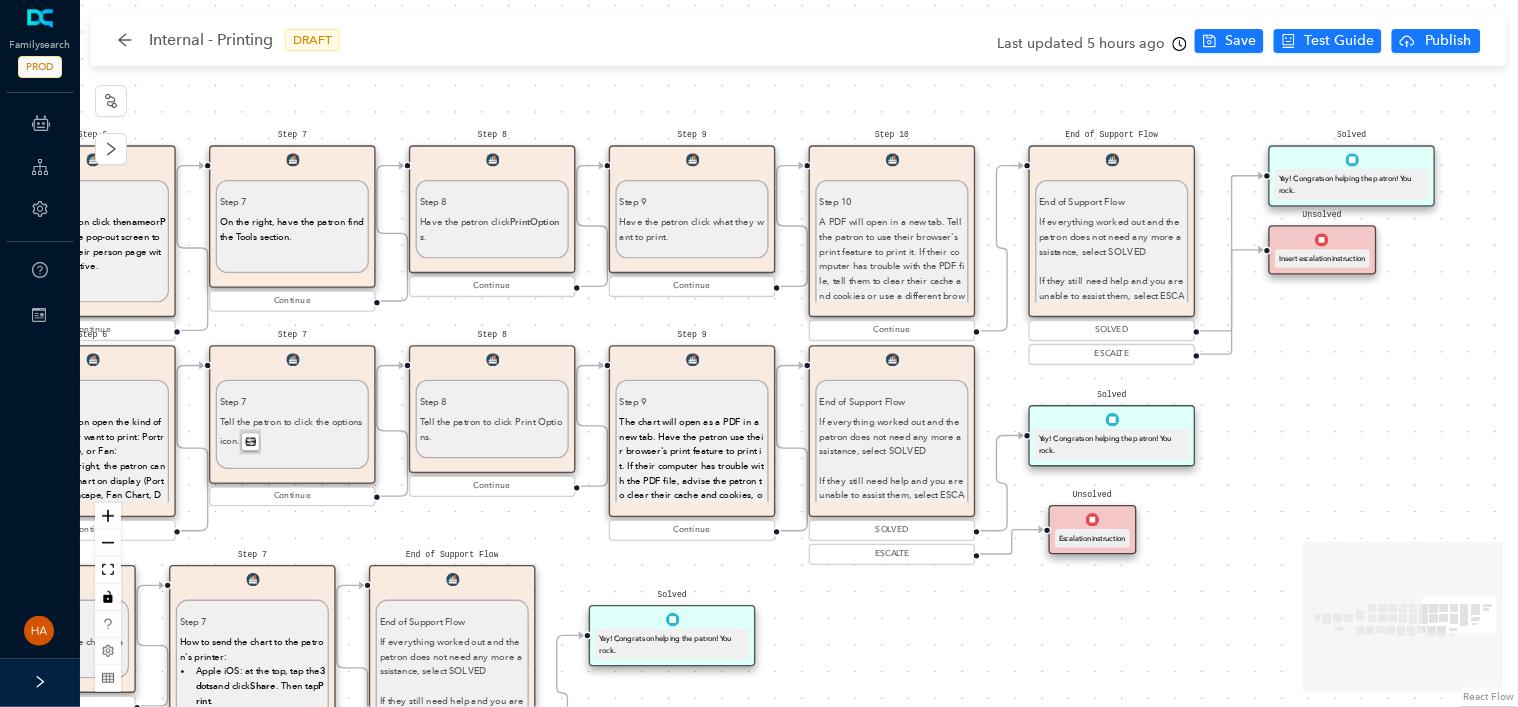 drag, startPoint x: 1231, startPoint y: 513, endPoint x: 1064, endPoint y: 625, distance: 201.07959 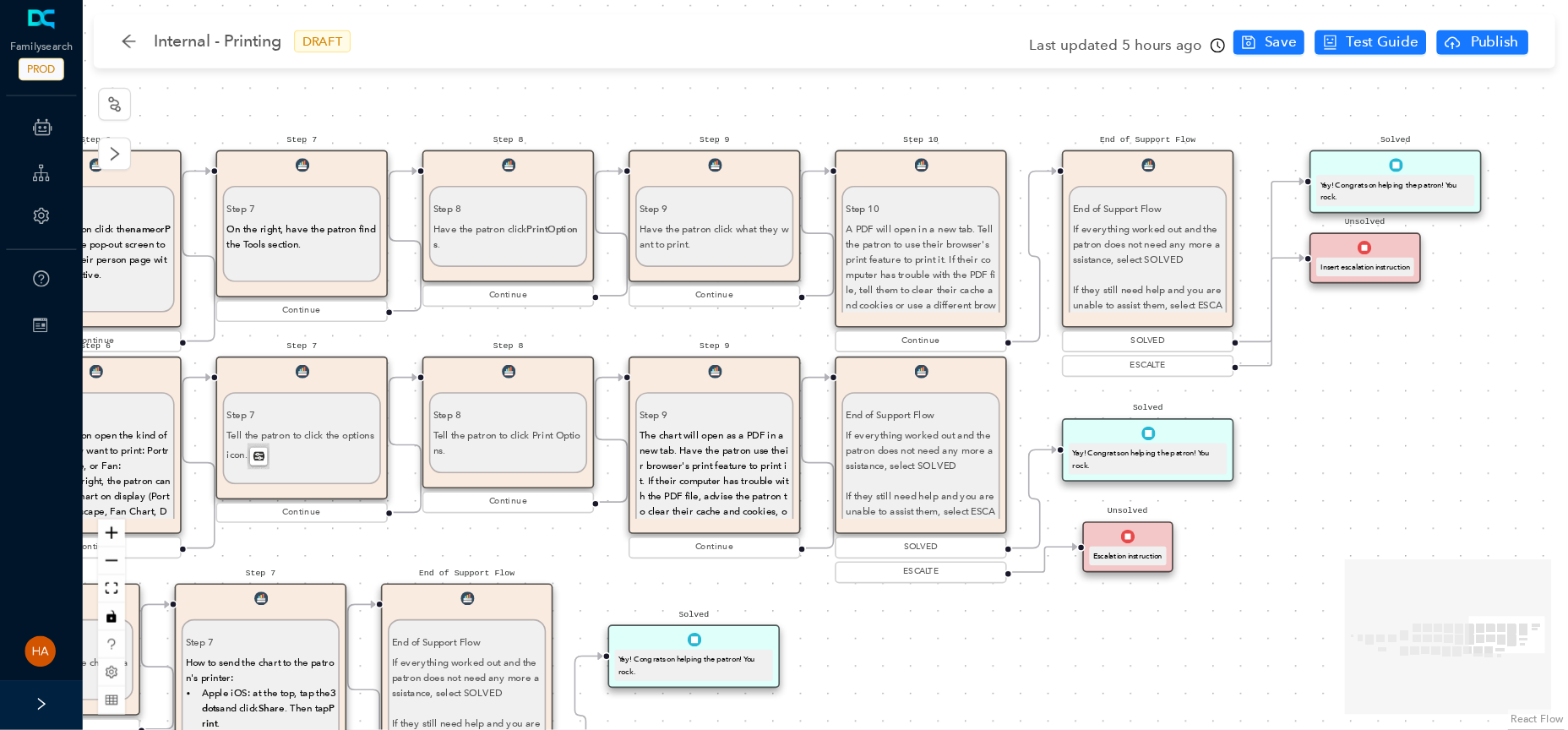scroll, scrollTop: 27, scrollLeft: 0, axis: vertical 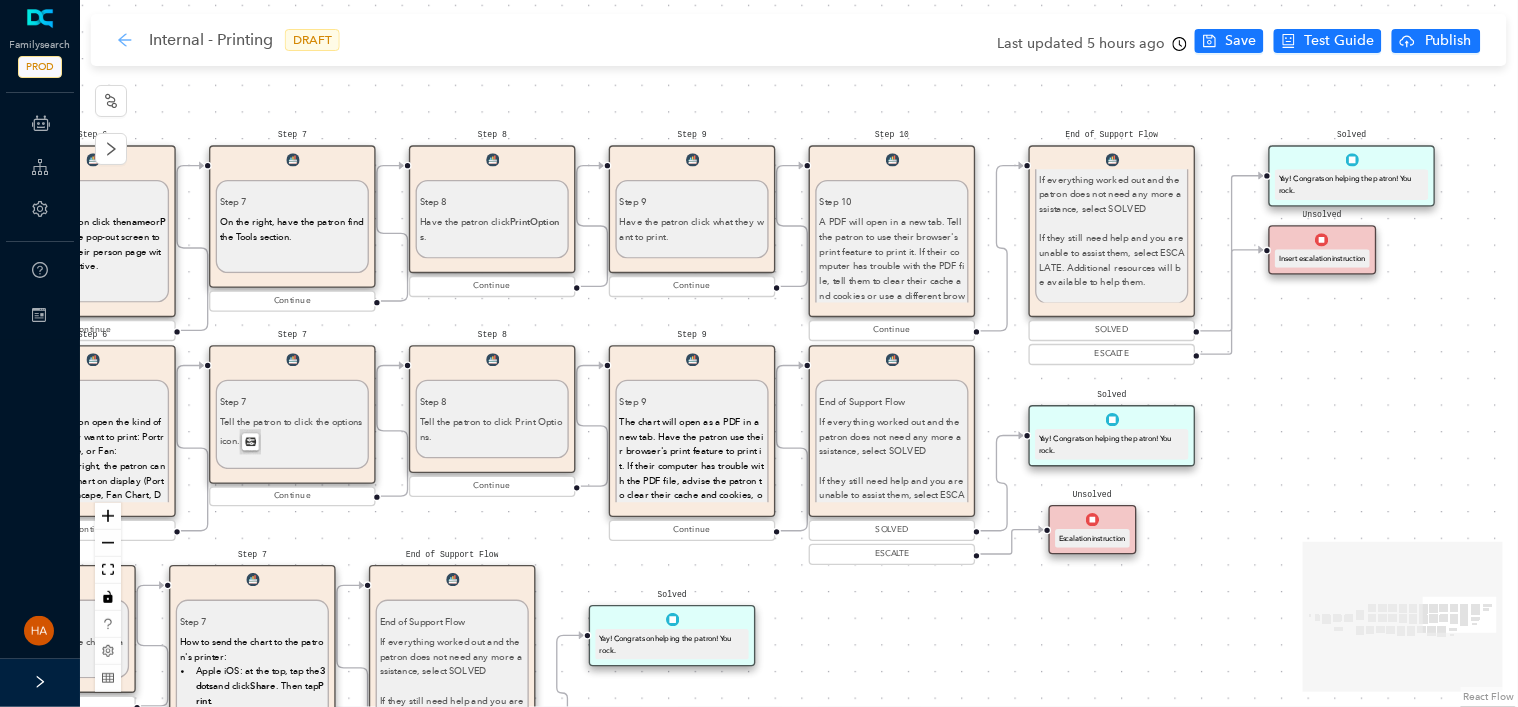 click at bounding box center (125, 40) 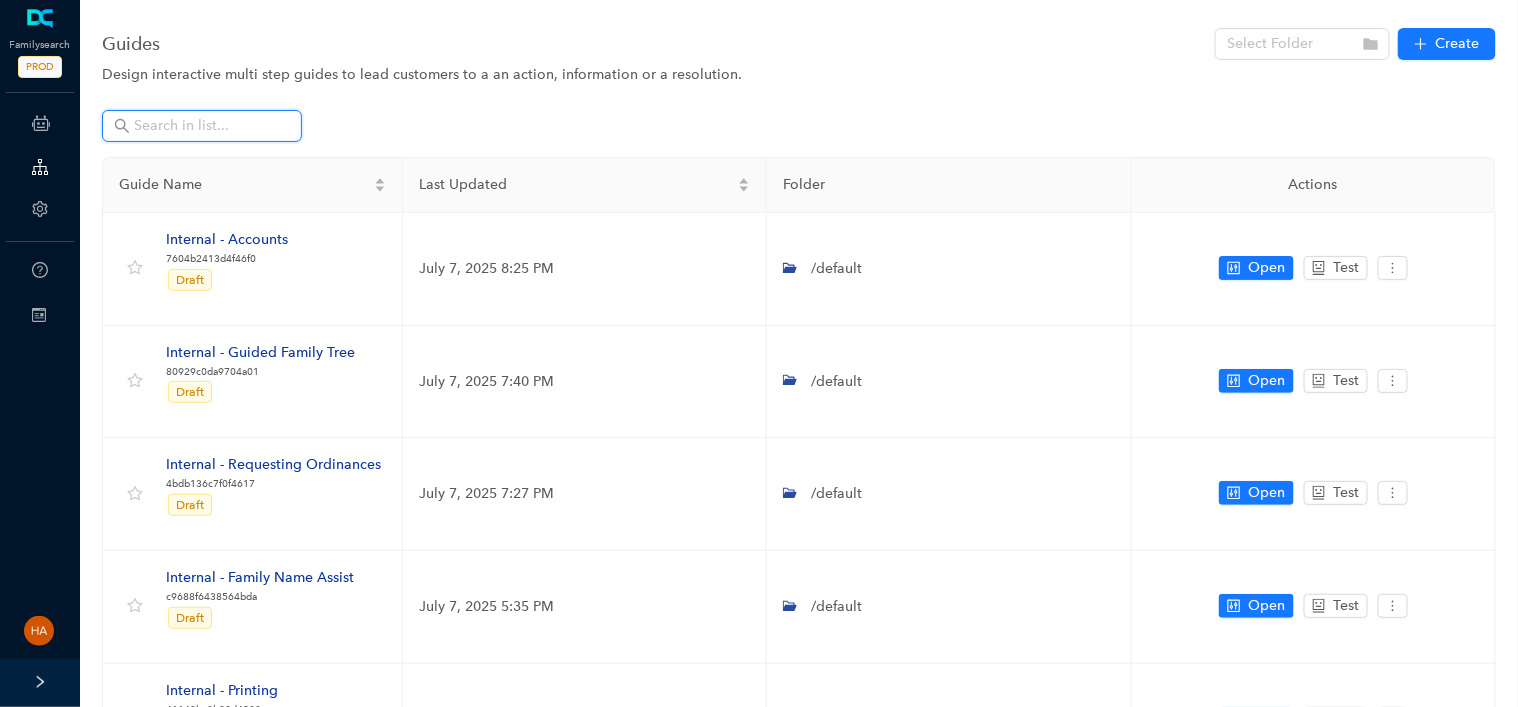 click at bounding box center (204, 126) 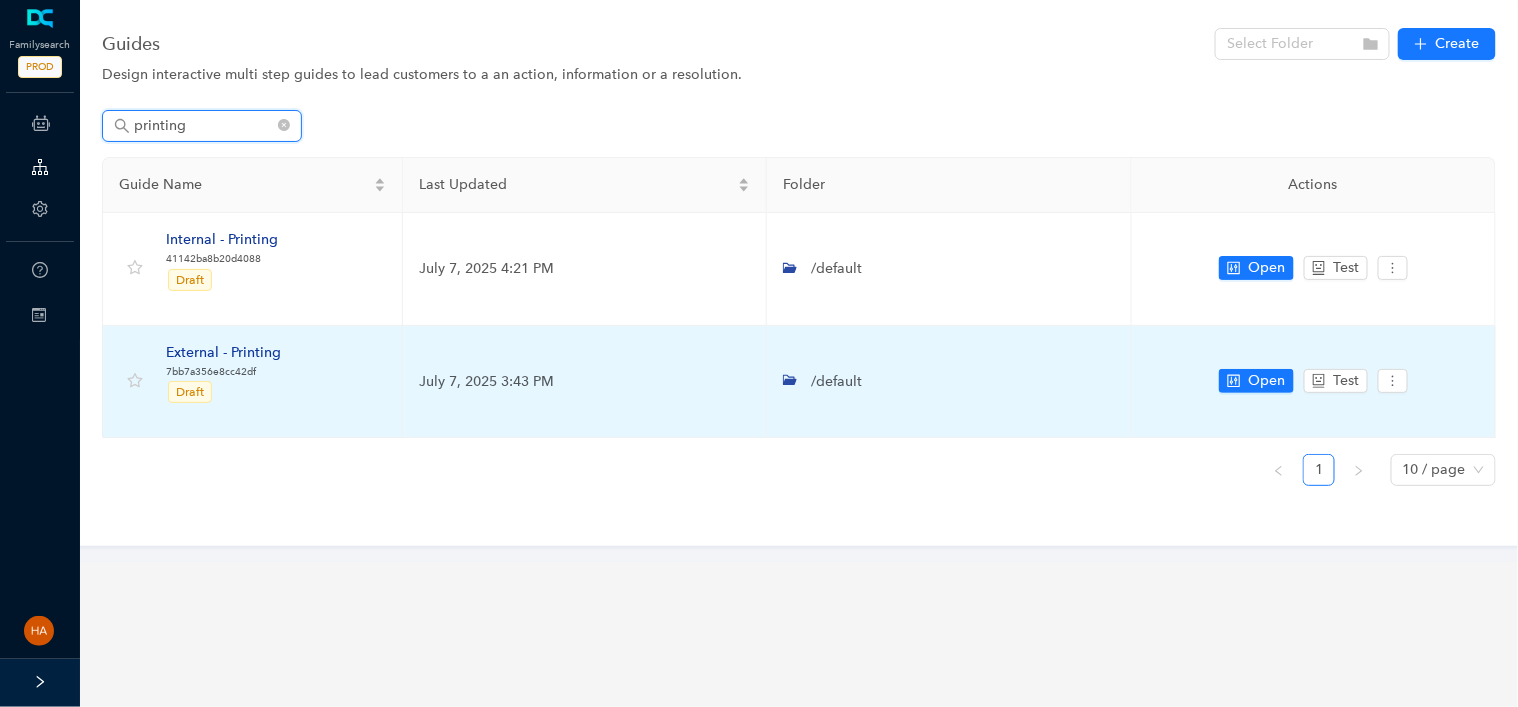 type on "printing" 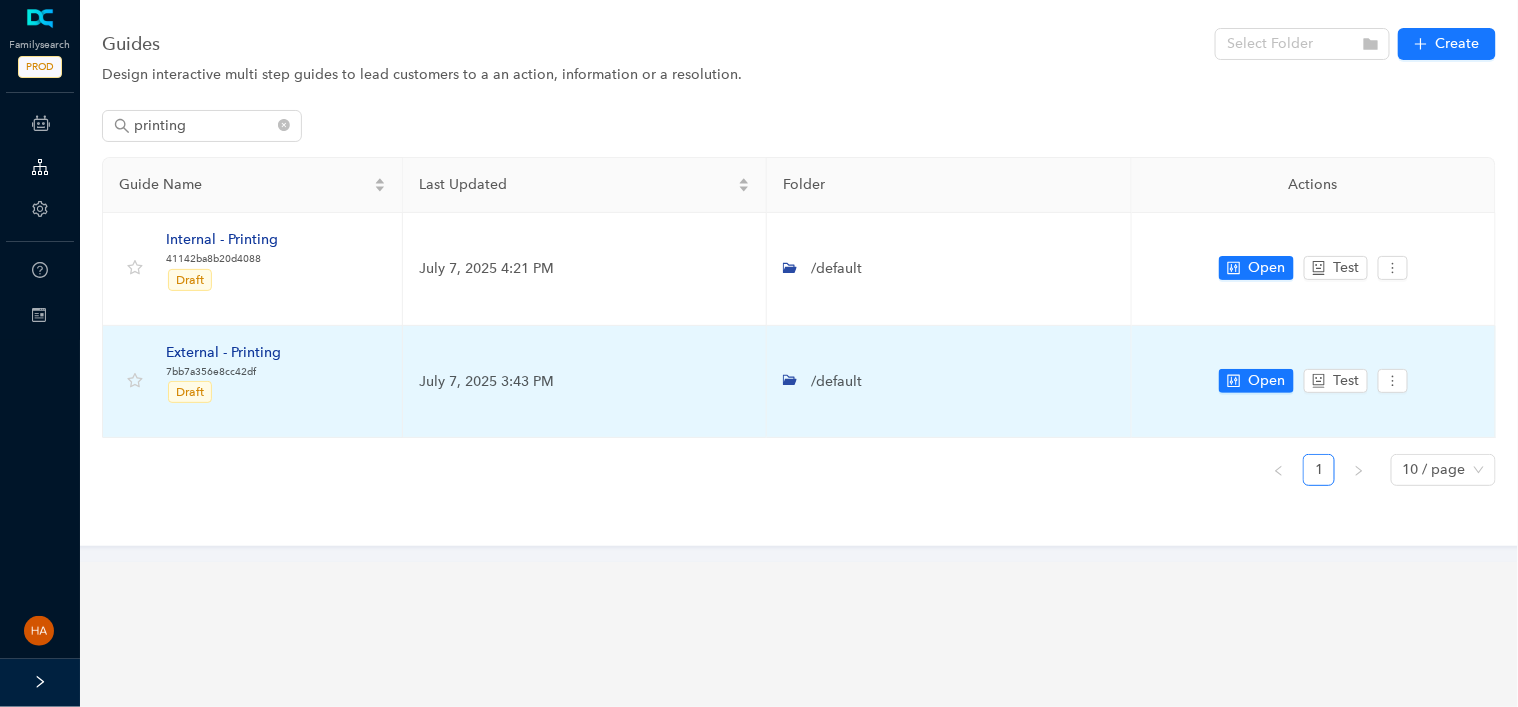 click on "External - Printing" at bounding box center [223, 353] 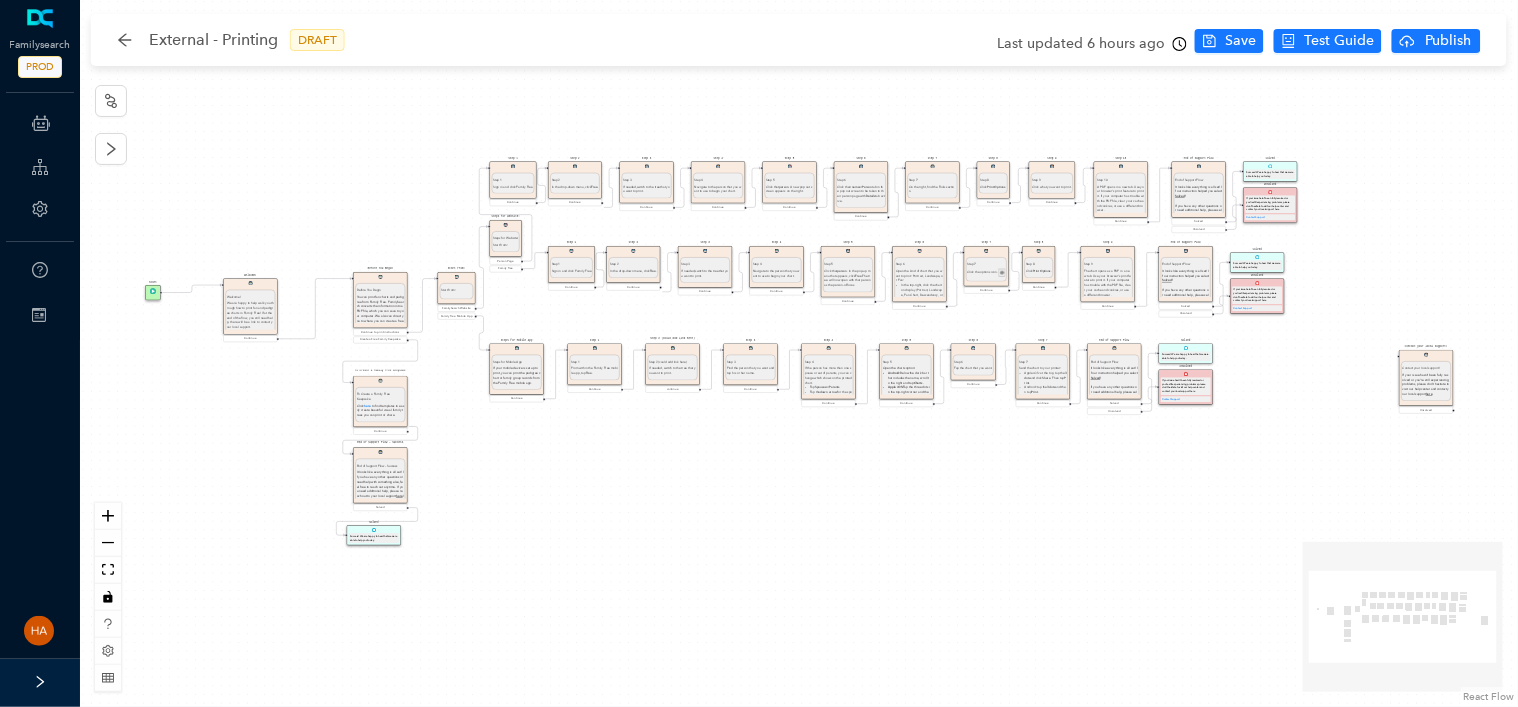 drag, startPoint x: 687, startPoint y: 471, endPoint x: 671, endPoint y: 474, distance: 16.27882 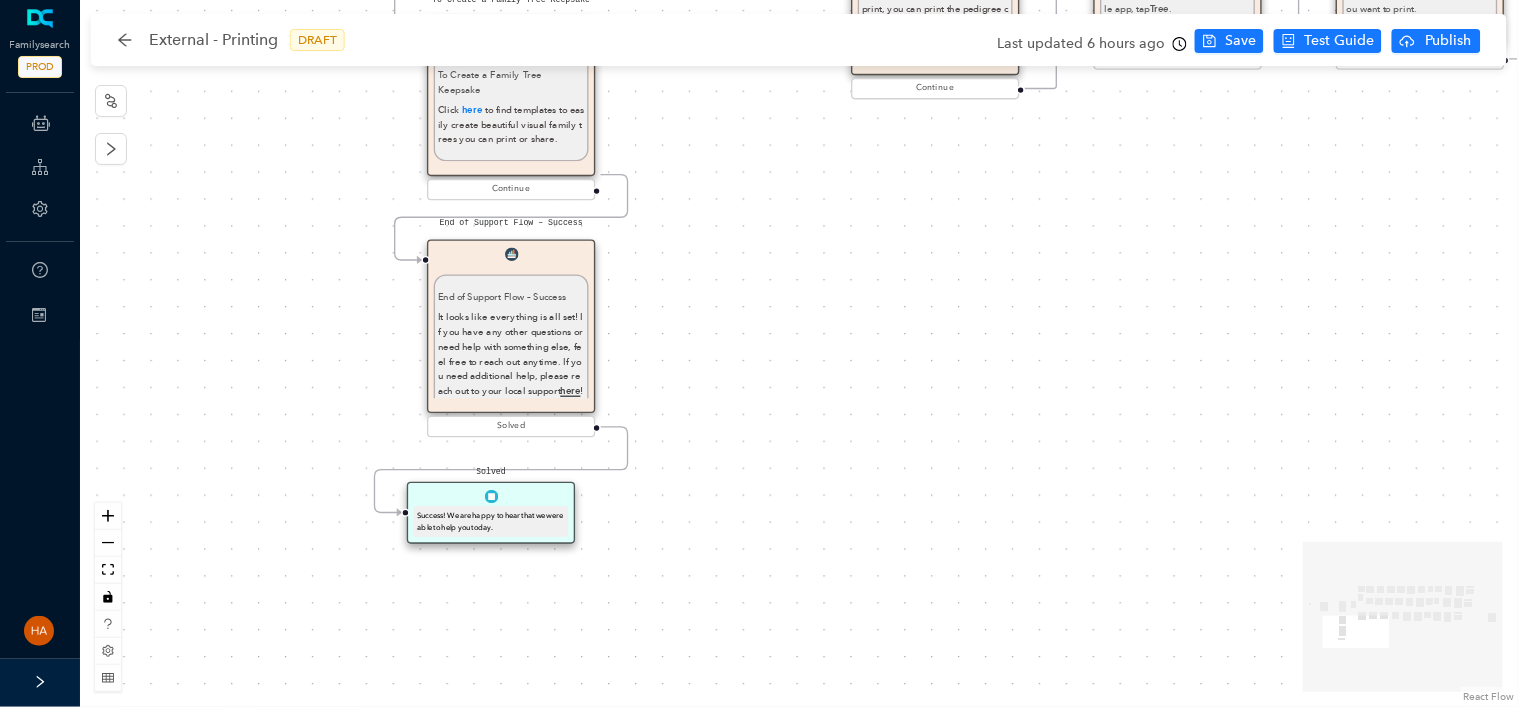 drag, startPoint x: 506, startPoint y: 493, endPoint x: 742, endPoint y: 315, distance: 295.60107 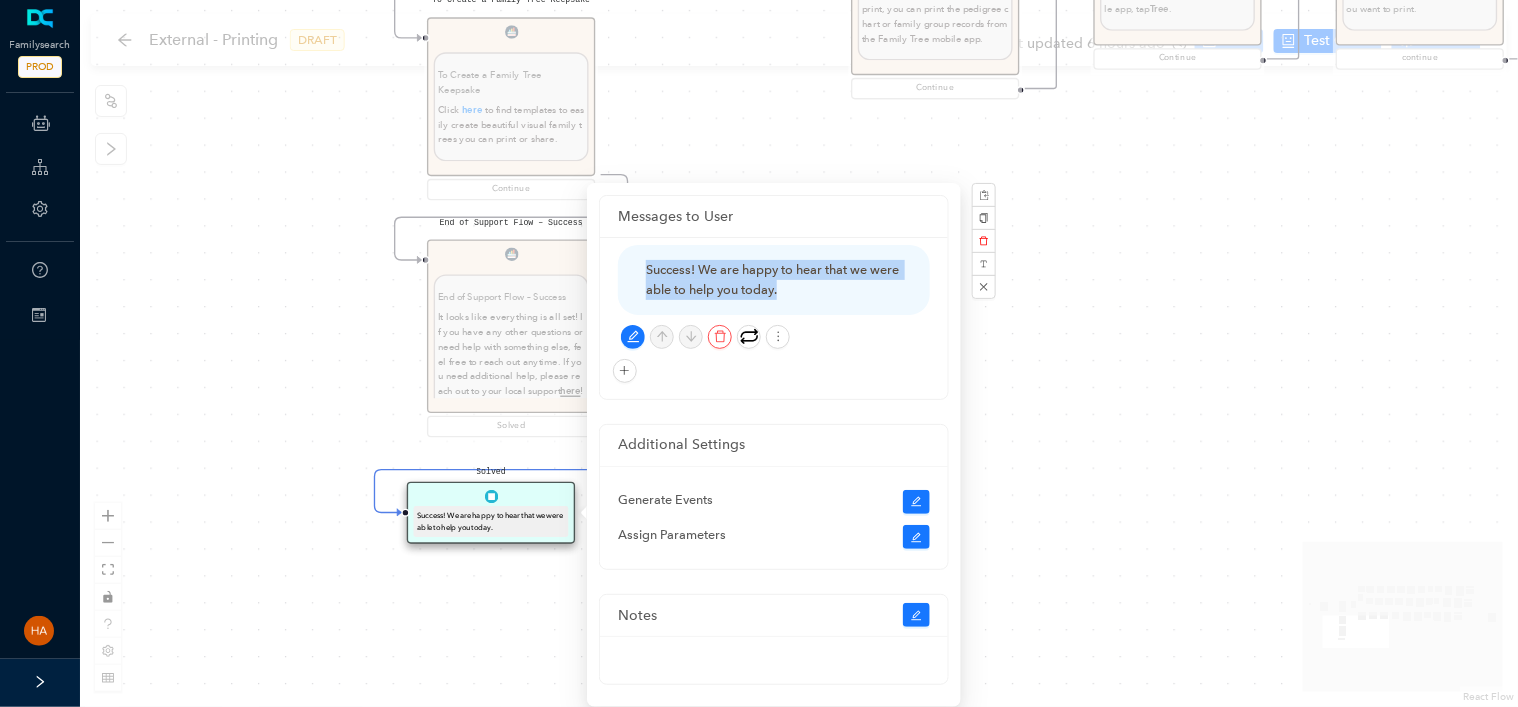 drag, startPoint x: 820, startPoint y: 297, endPoint x: 641, endPoint y: 276, distance: 180.22763 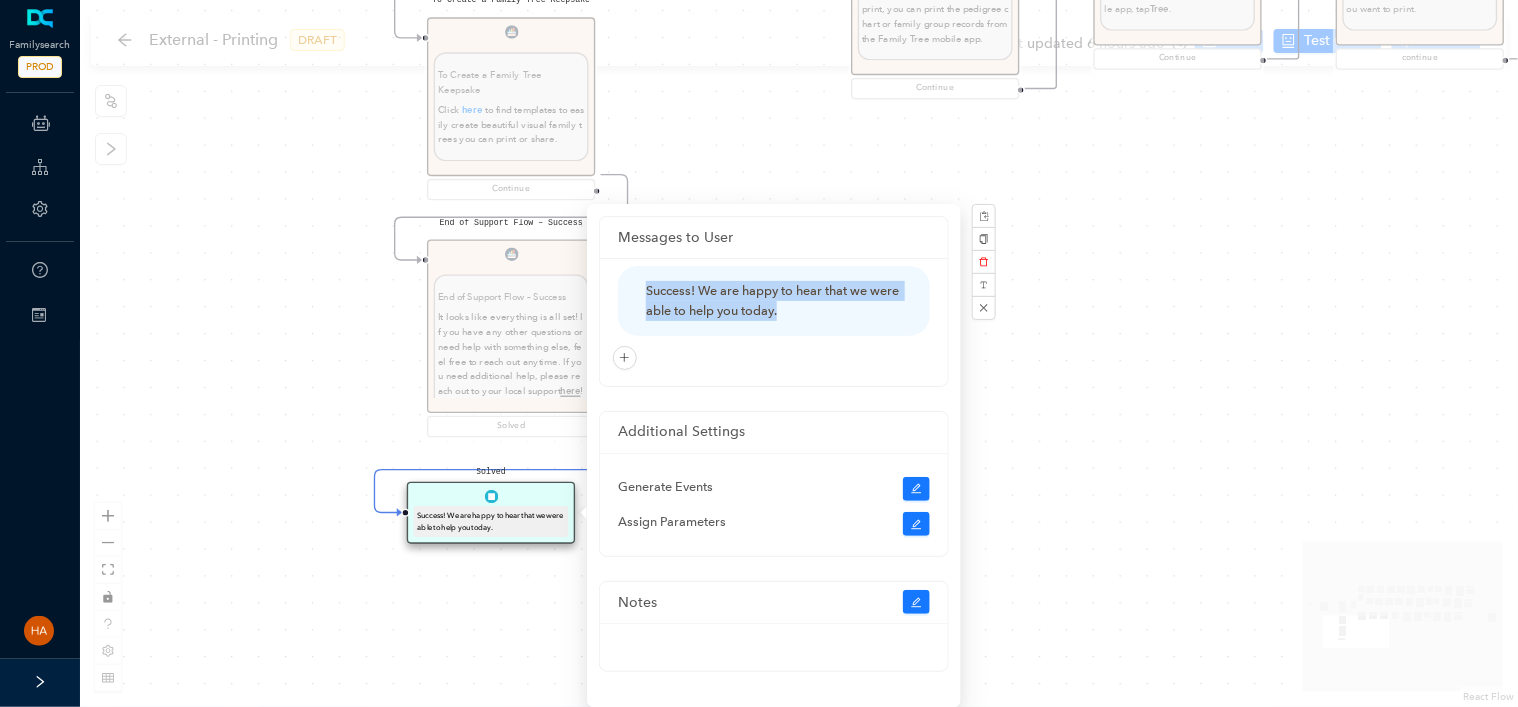 copy on "Success! We are happy to hear that we were able to help you today." 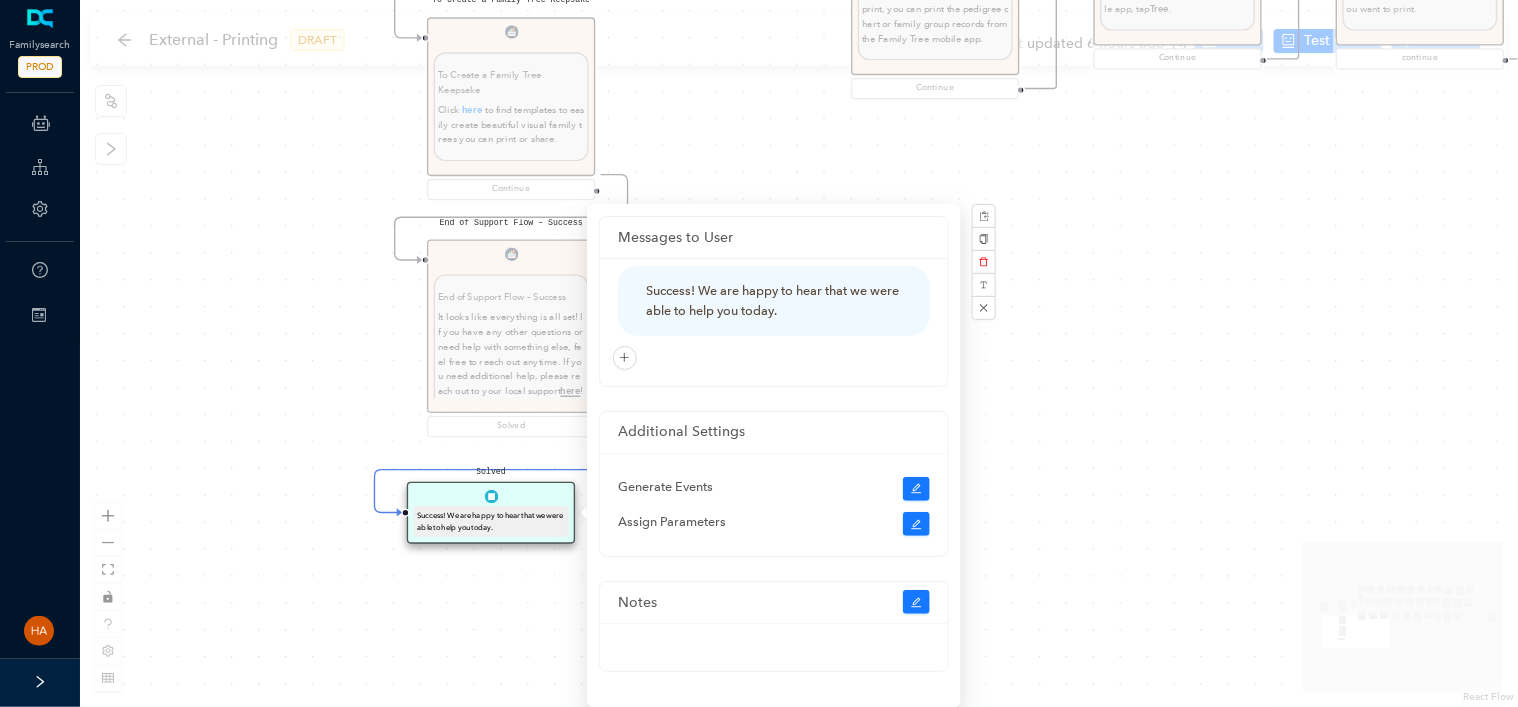 click on "Solved Success! We are happy to hear that we were able to help you today. Unsolved If your issue hasn’t been fully resolved or you’re still experiencing problems, please don’t hesitate to visit our help center and contact your local support here Contact Support Solved Success! We are happy to hear that we were able to help you today. End of Support Flow  End of Support Flow  It looks like everything is all set! If our instruction helped you select  Solved !  If you have any other questions or need additional help, please select  Unsolved ,  and we will direct you to support! Thanks for contacting us, and have a great day! Solved Unsolved Unsolved If your issue hasn’t been fully resolved or you’re still experiencing problems, please don’t hesitate to visit our help center and contact your local support here Contact Support Solved Success! We are happy to hear that we were able to help you today. End of Support Flow  End of Support Flow  Solved ! Unsolved ,  and we will direct you to support! Solved" at bounding box center (799, 353) 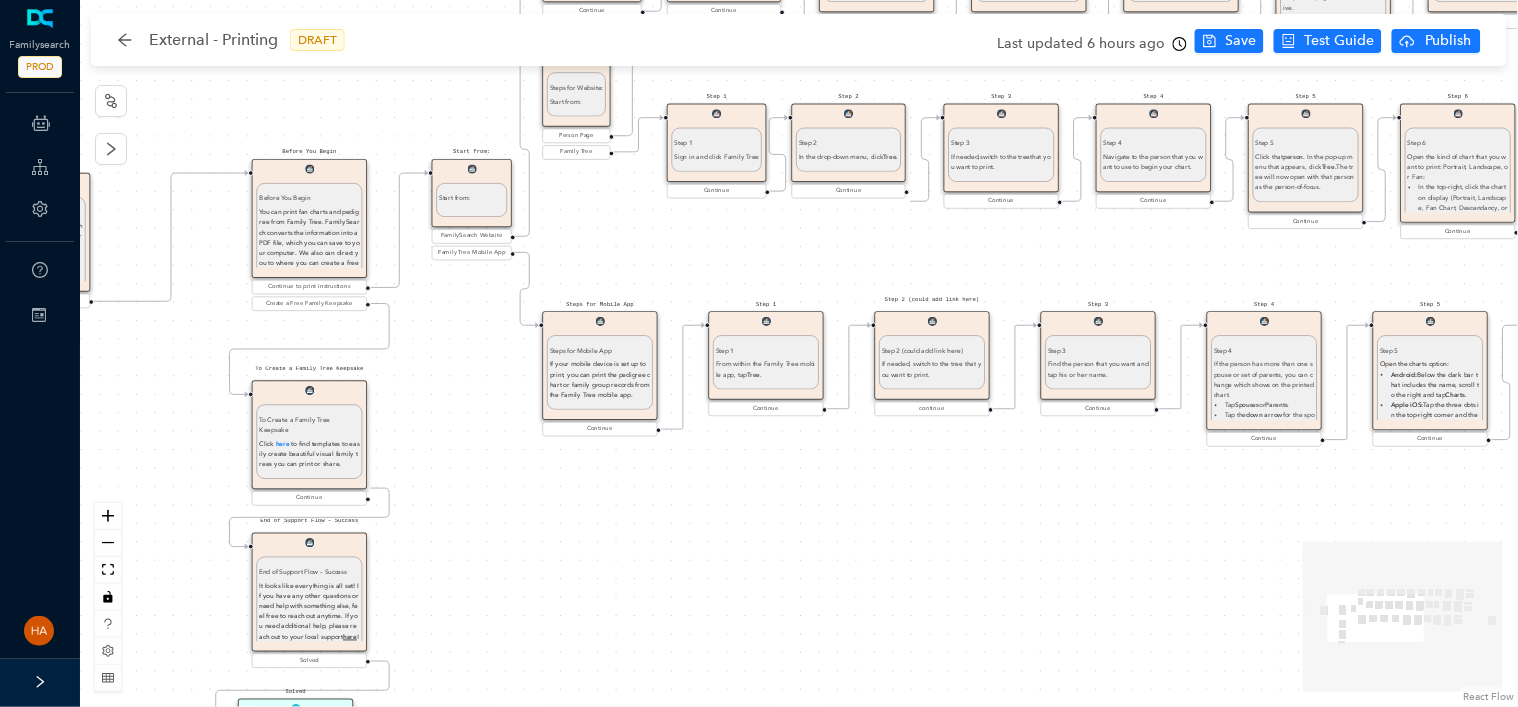 drag, startPoint x: 1120, startPoint y: 418, endPoint x: 815, endPoint y: 561, distance: 336.859 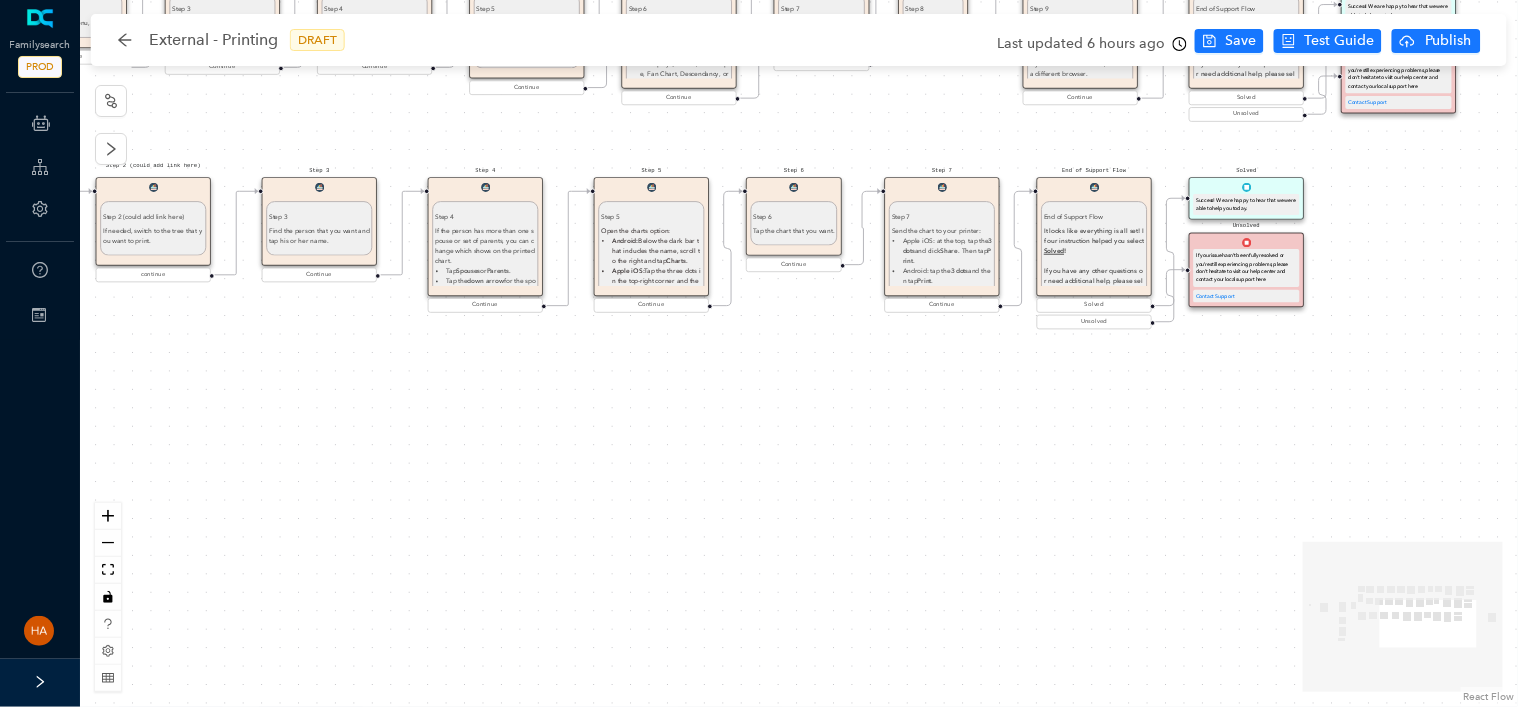 drag, startPoint x: 1273, startPoint y: 544, endPoint x: 494, endPoint y: 410, distance: 790.44104 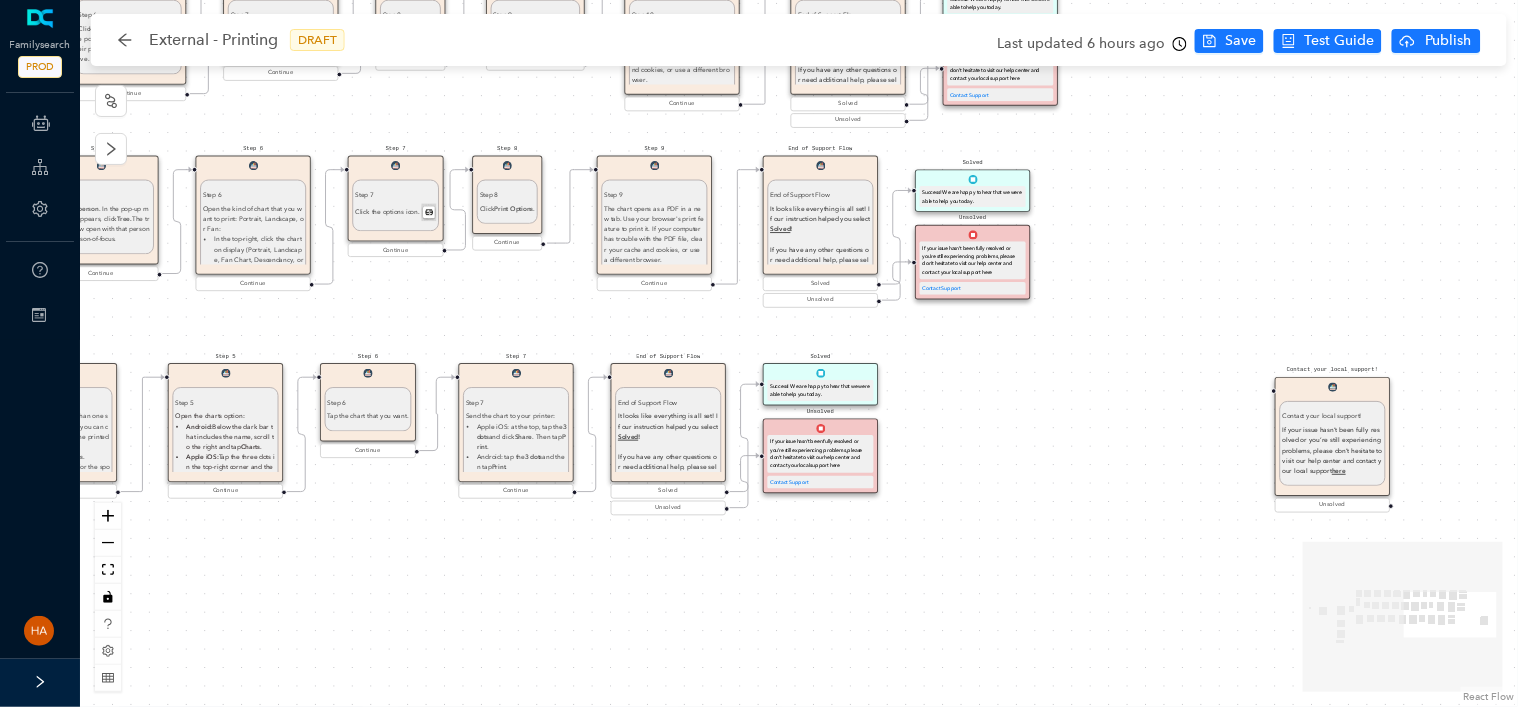 drag, startPoint x: 928, startPoint y: 465, endPoint x: 818, endPoint y: 600, distance: 174.14075 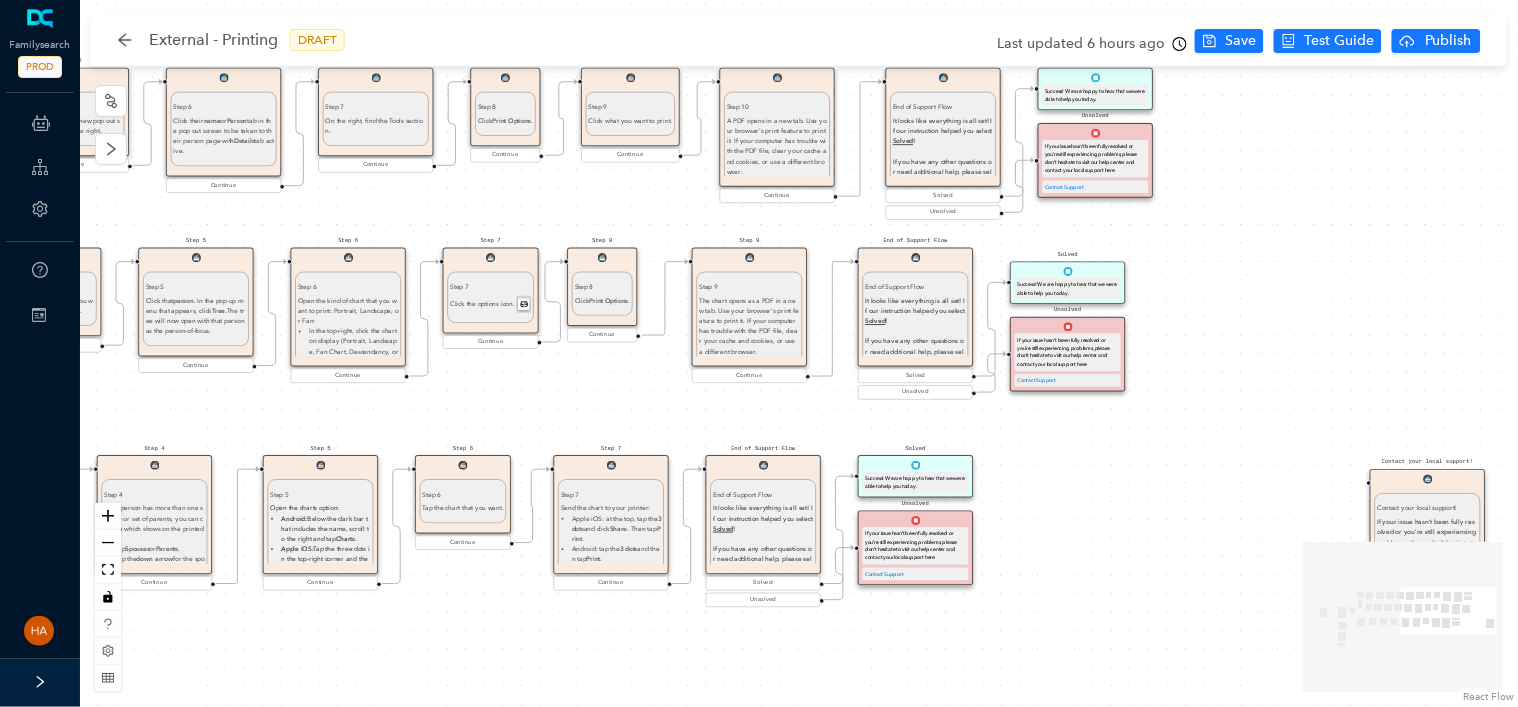 drag, startPoint x: 1101, startPoint y: 399, endPoint x: 1279, endPoint y: 228, distance: 246.8299 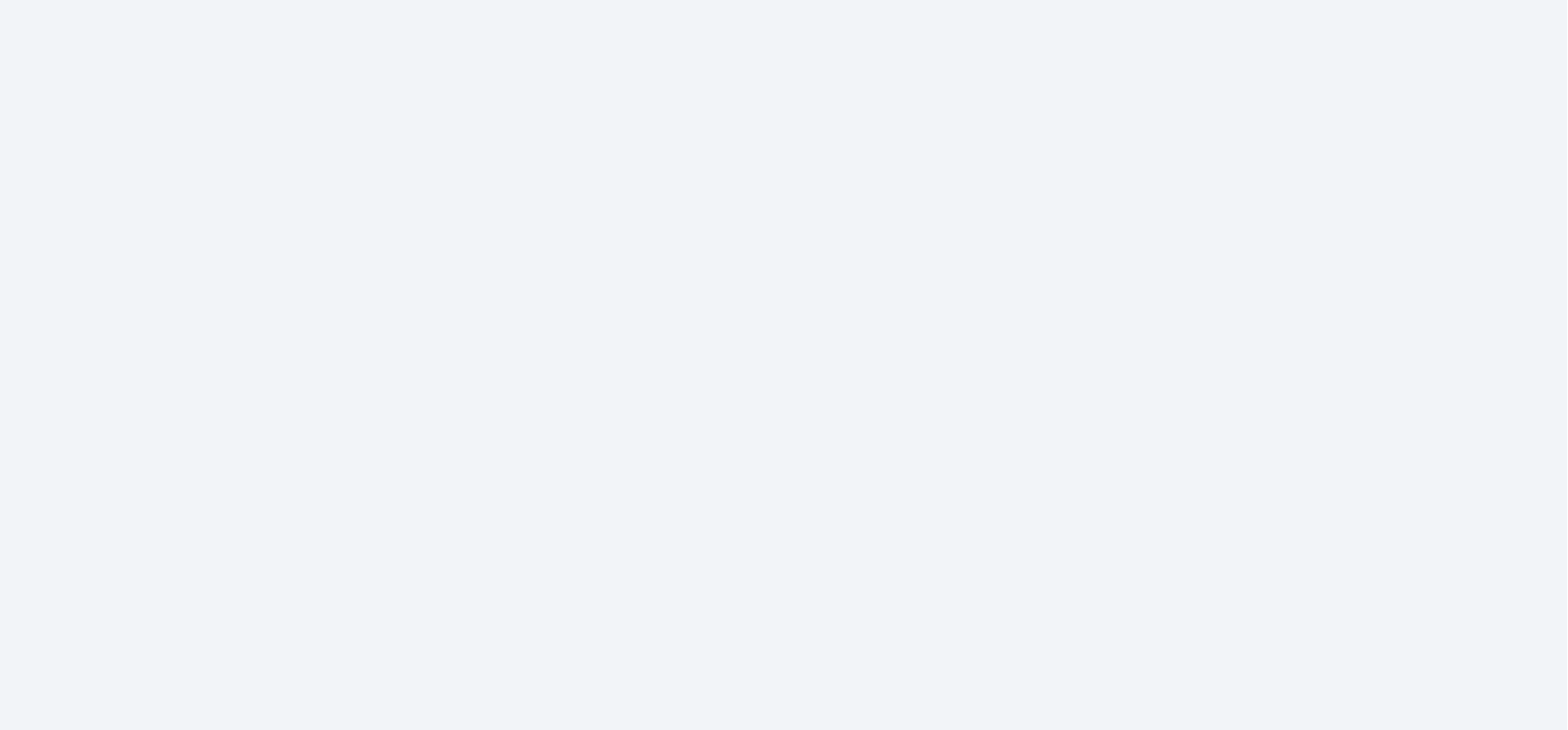 scroll, scrollTop: 0, scrollLeft: 0, axis: both 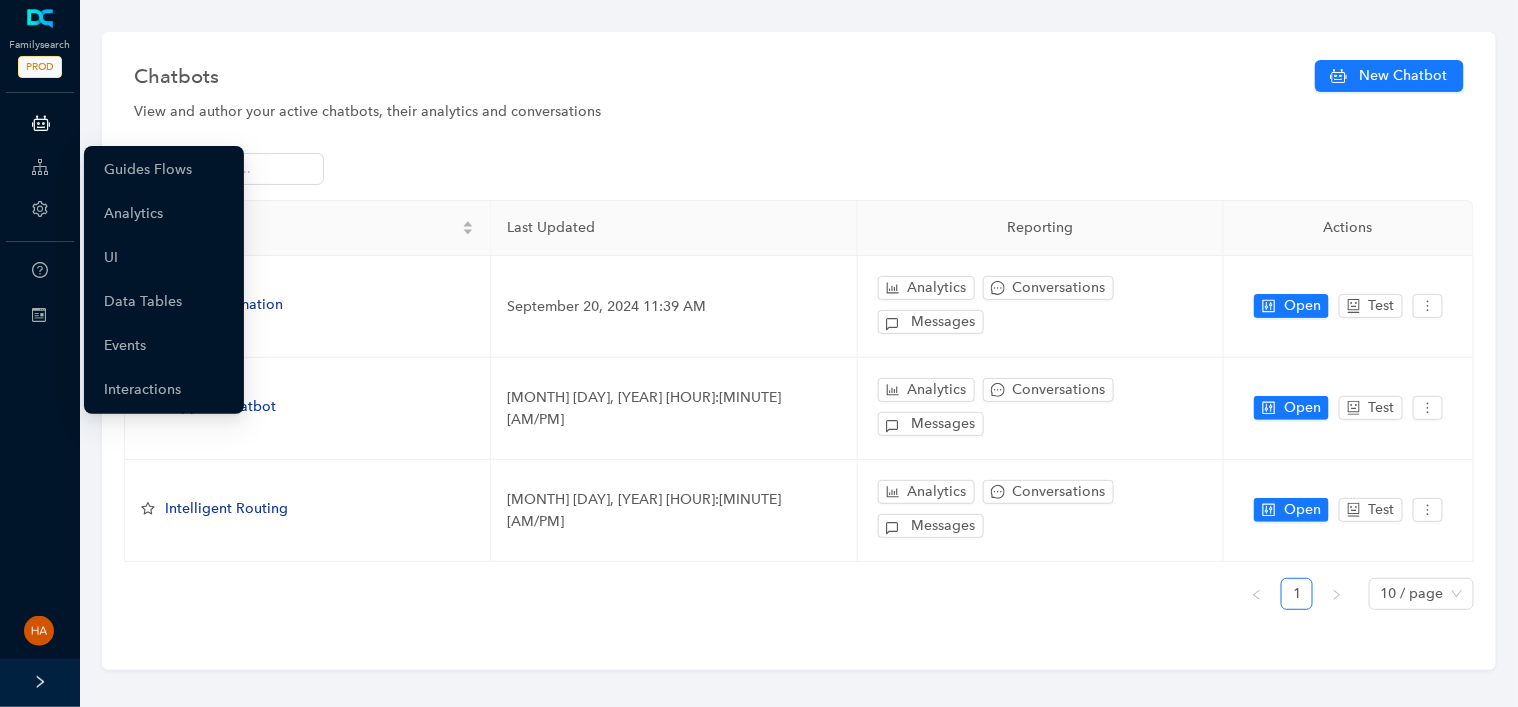 click at bounding box center [40, 167] 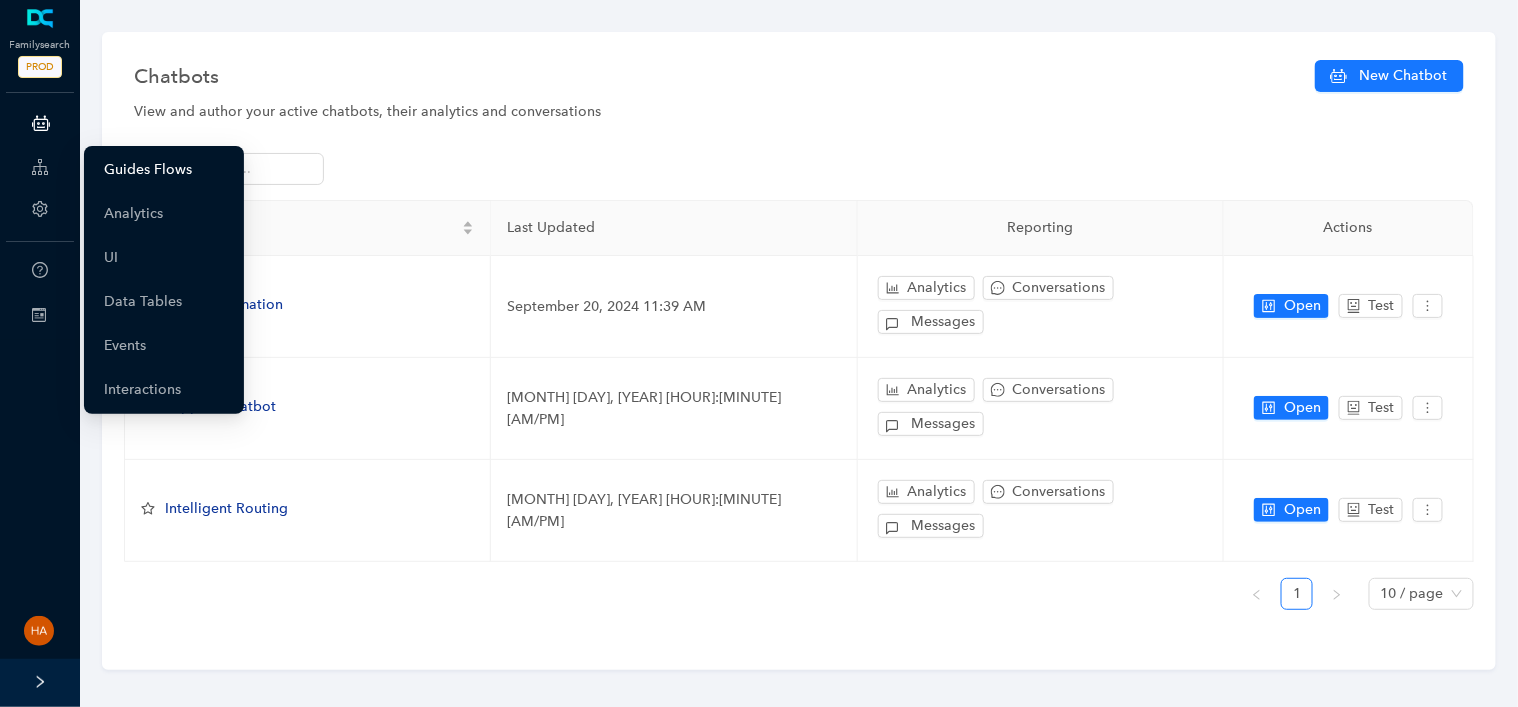 click on "Guides Flows" at bounding box center (148, 170) 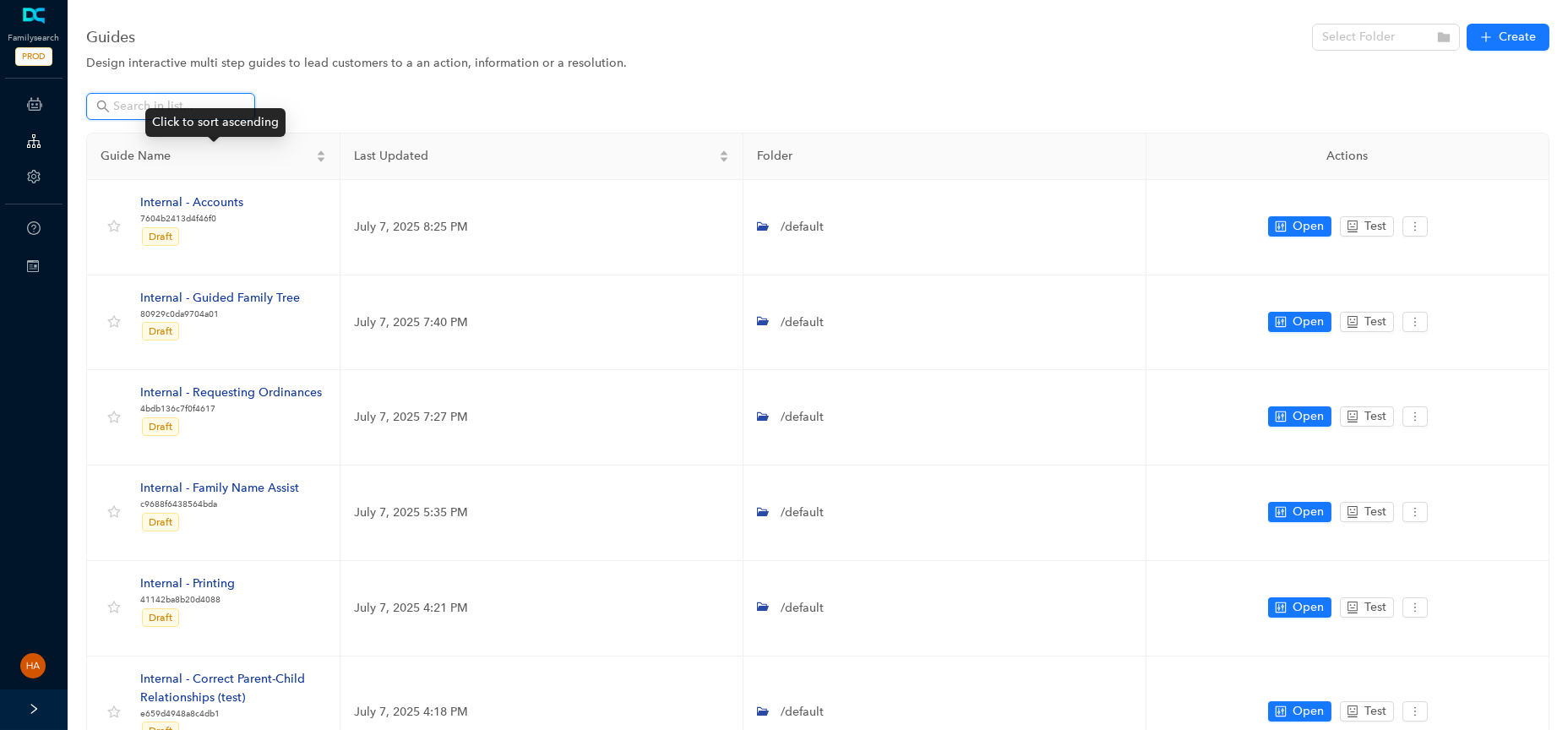click at bounding box center [172, 106] 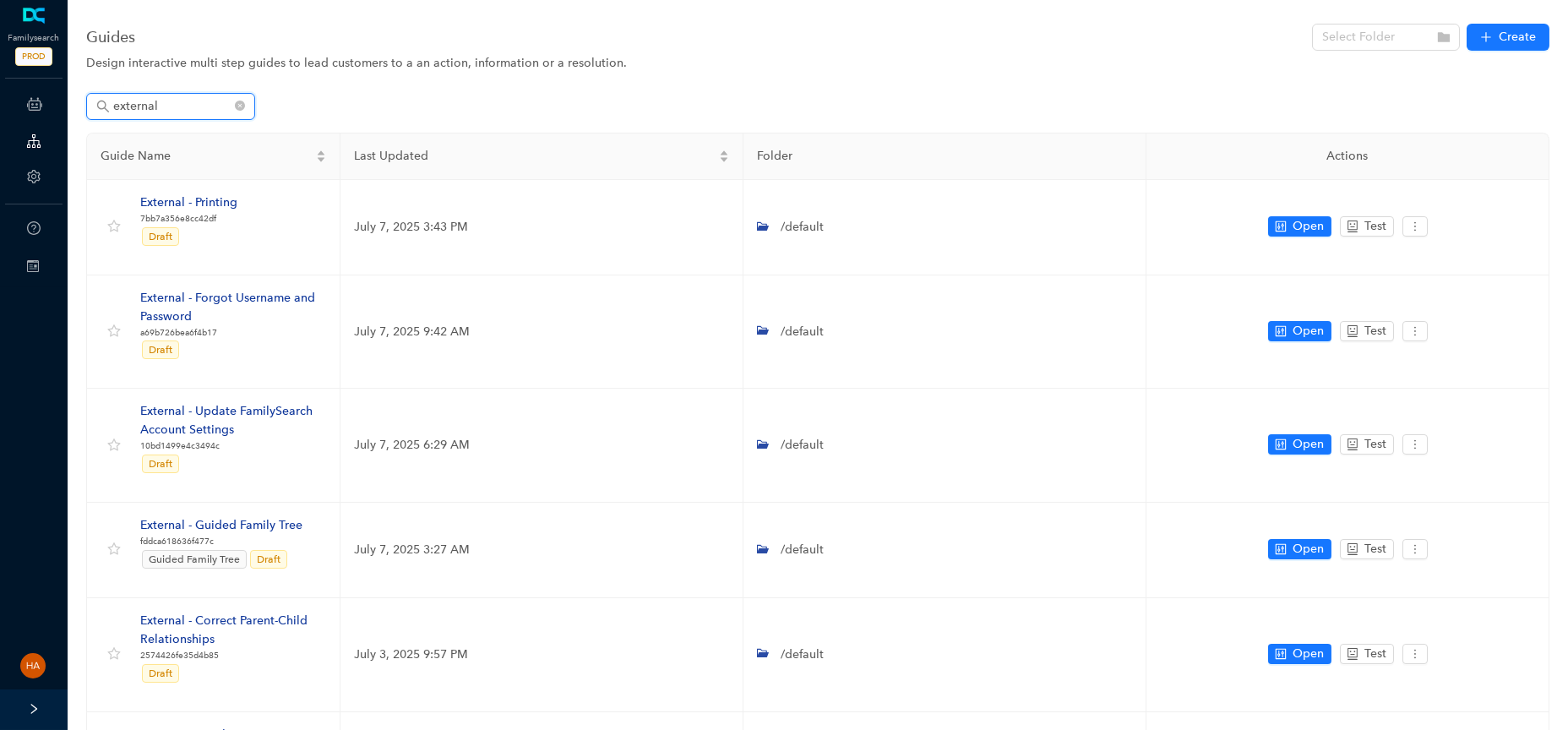 click on "external" at bounding box center [172, 106] 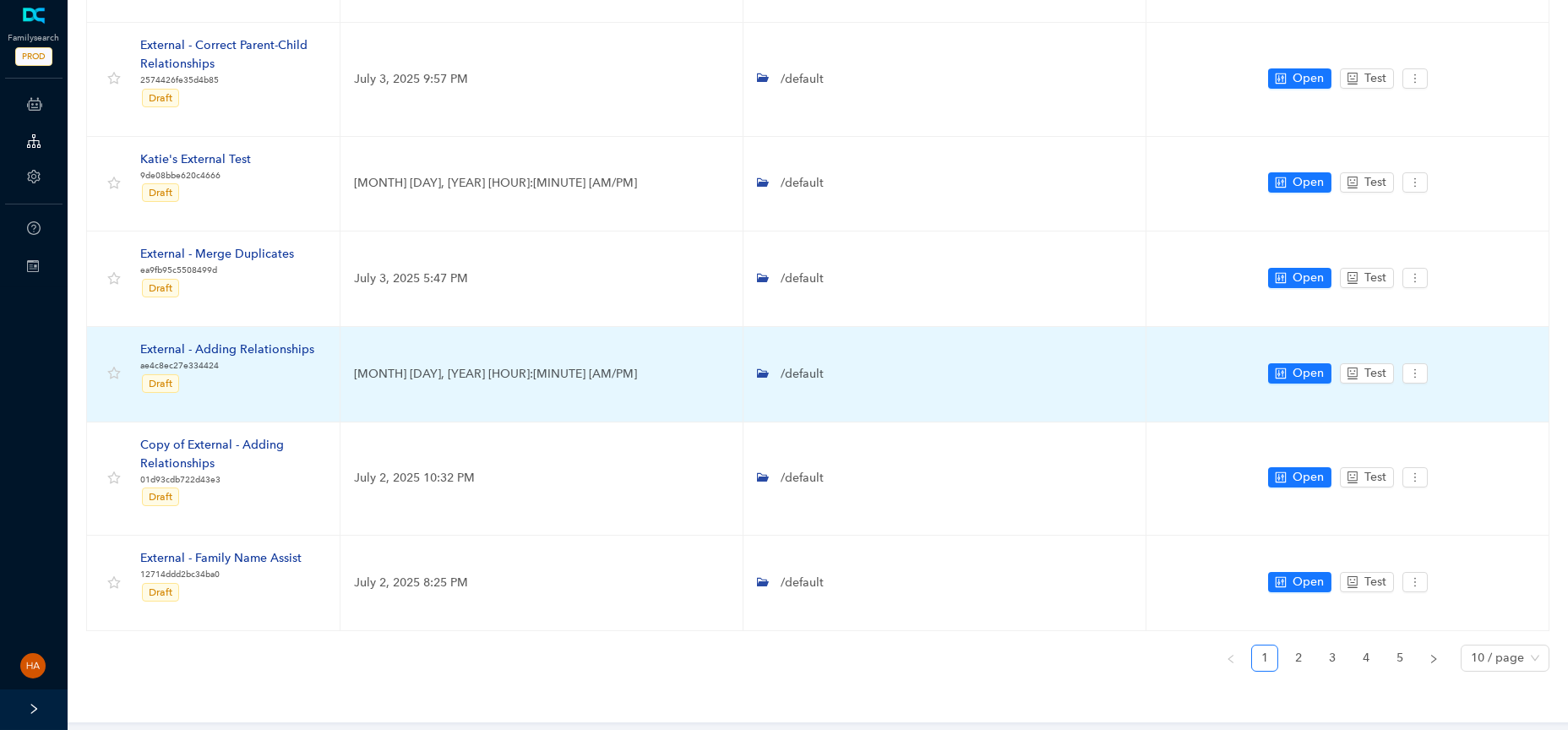 scroll, scrollTop: 579, scrollLeft: 0, axis: vertical 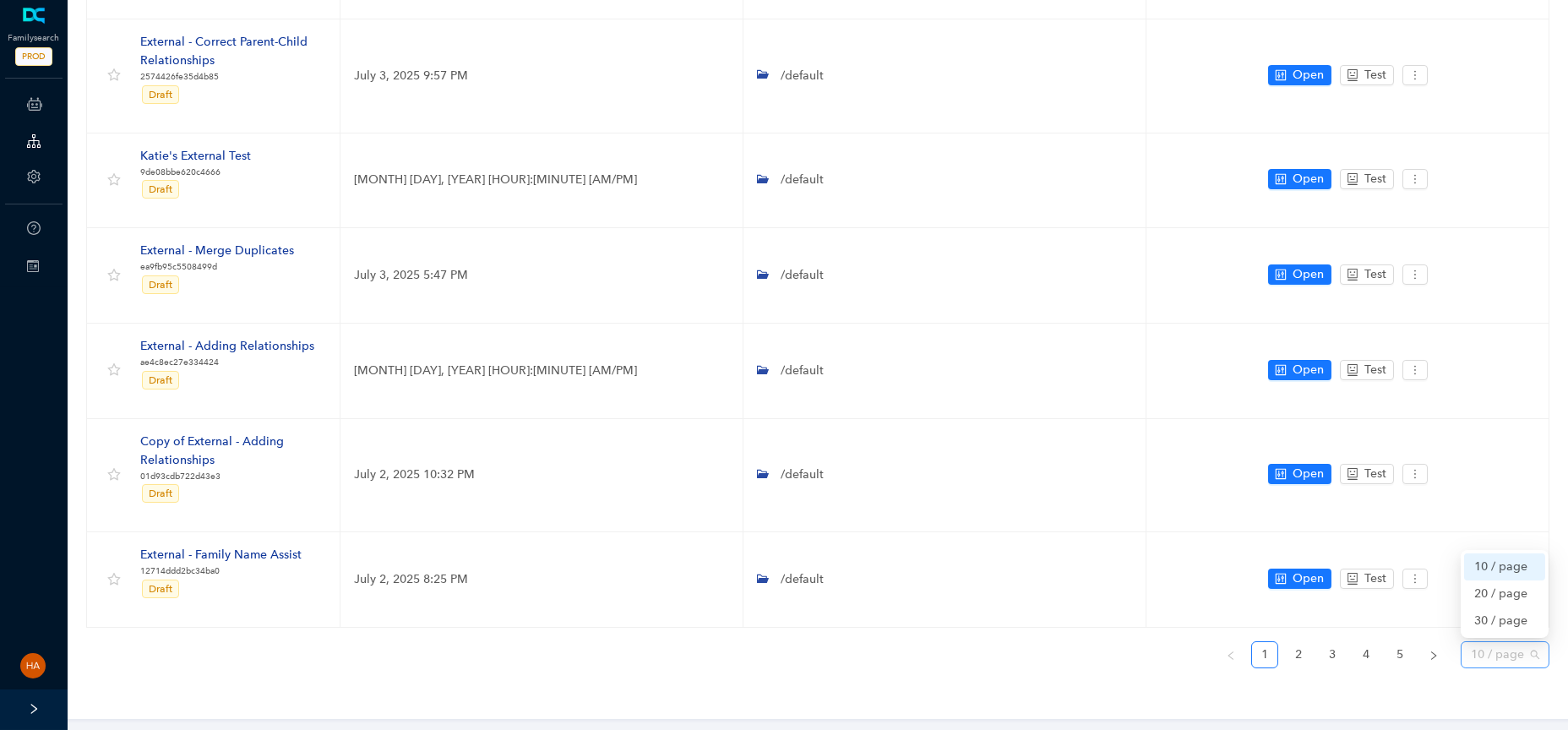 click on "10 / page" at bounding box center (1505, 655) 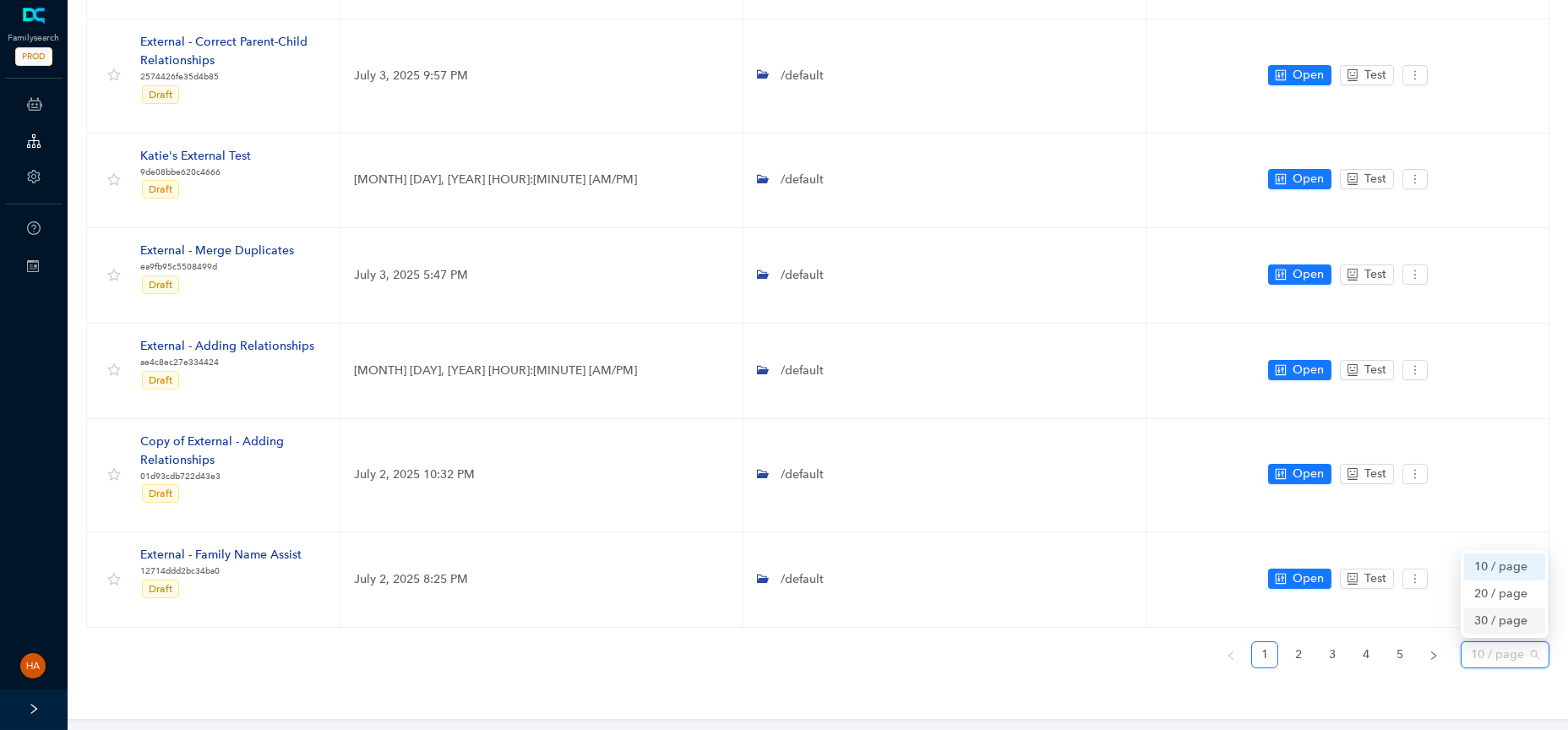 click on "30 / page" at bounding box center [1505, 621] 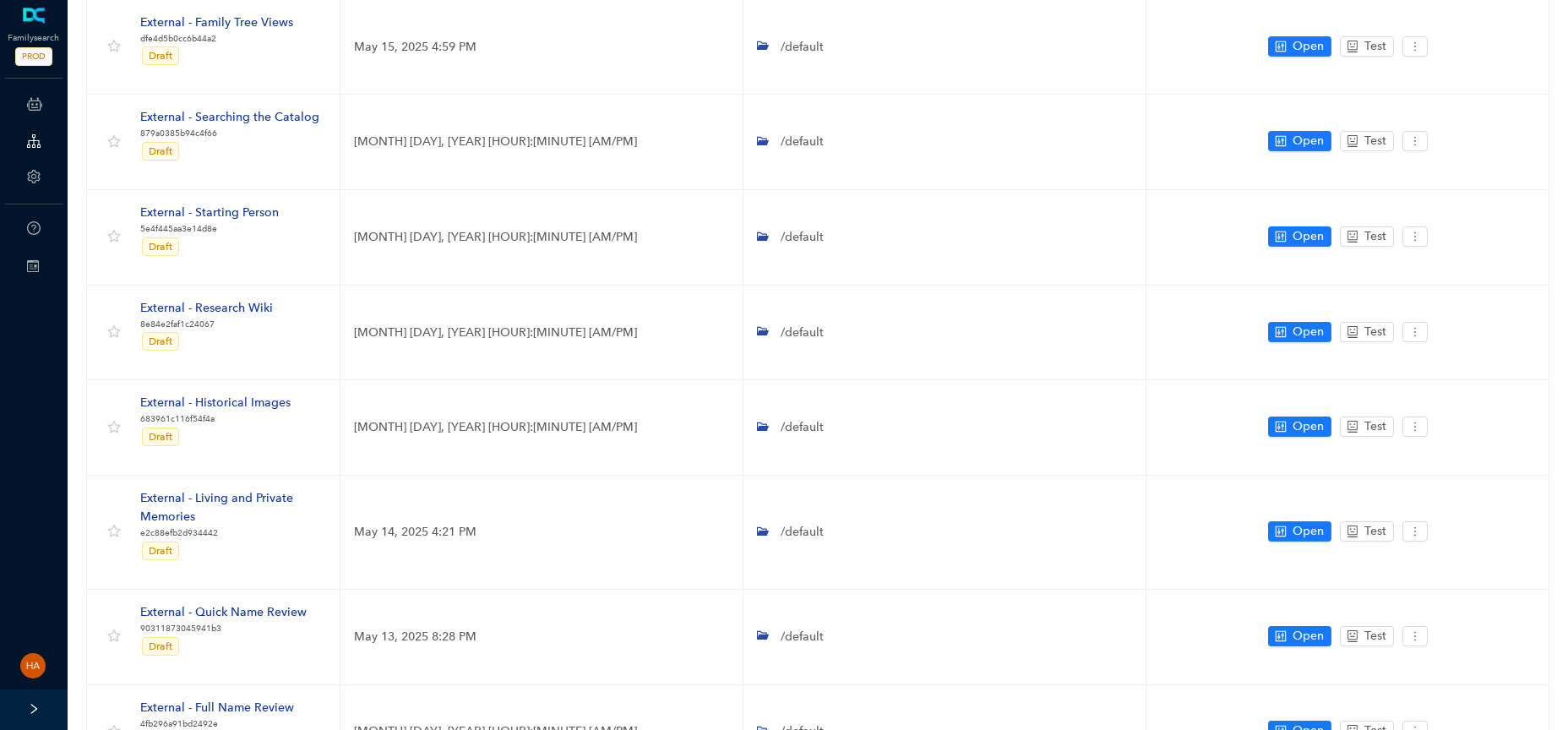 scroll, scrollTop: 2518, scrollLeft: 0, axis: vertical 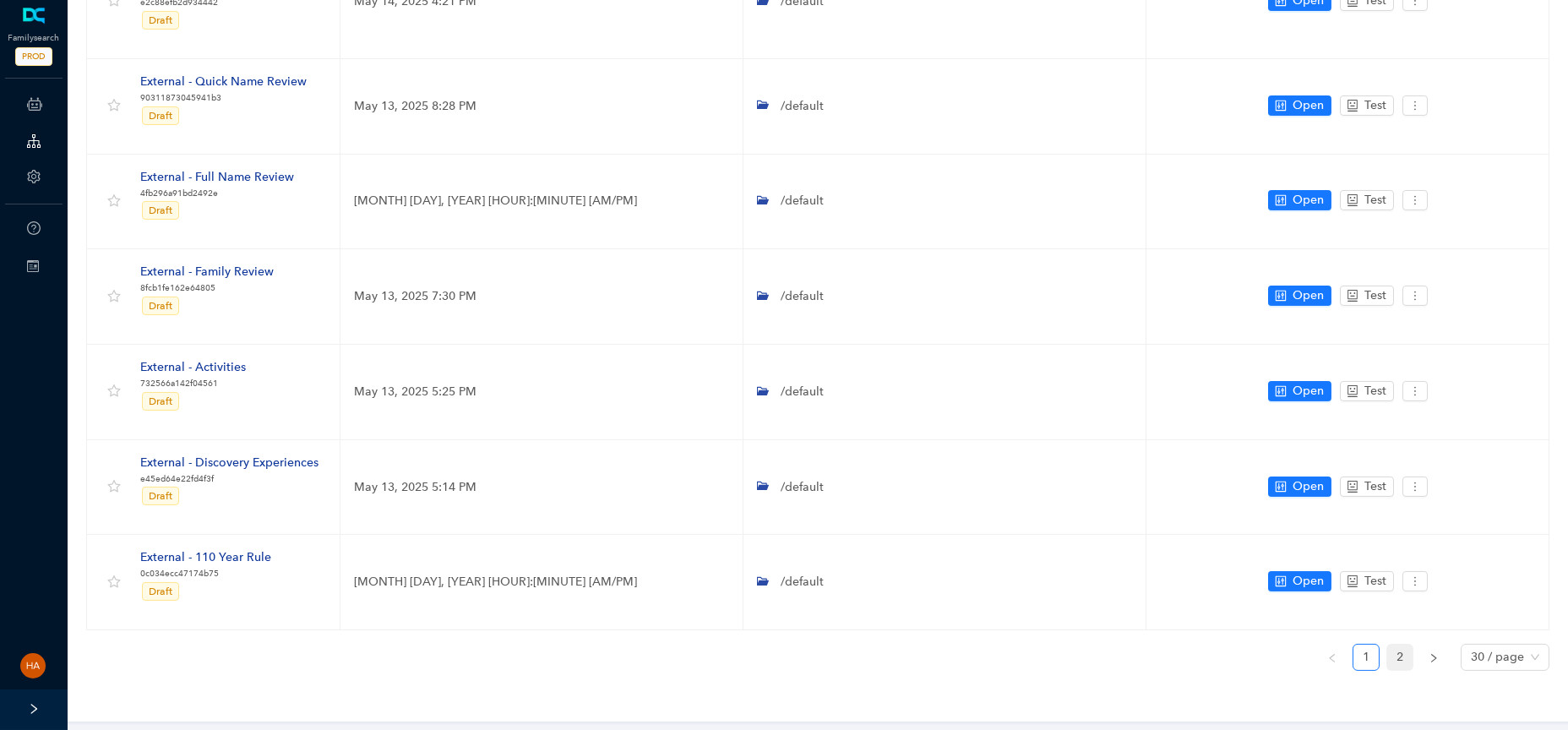 click on "2" at bounding box center (1400, 657) 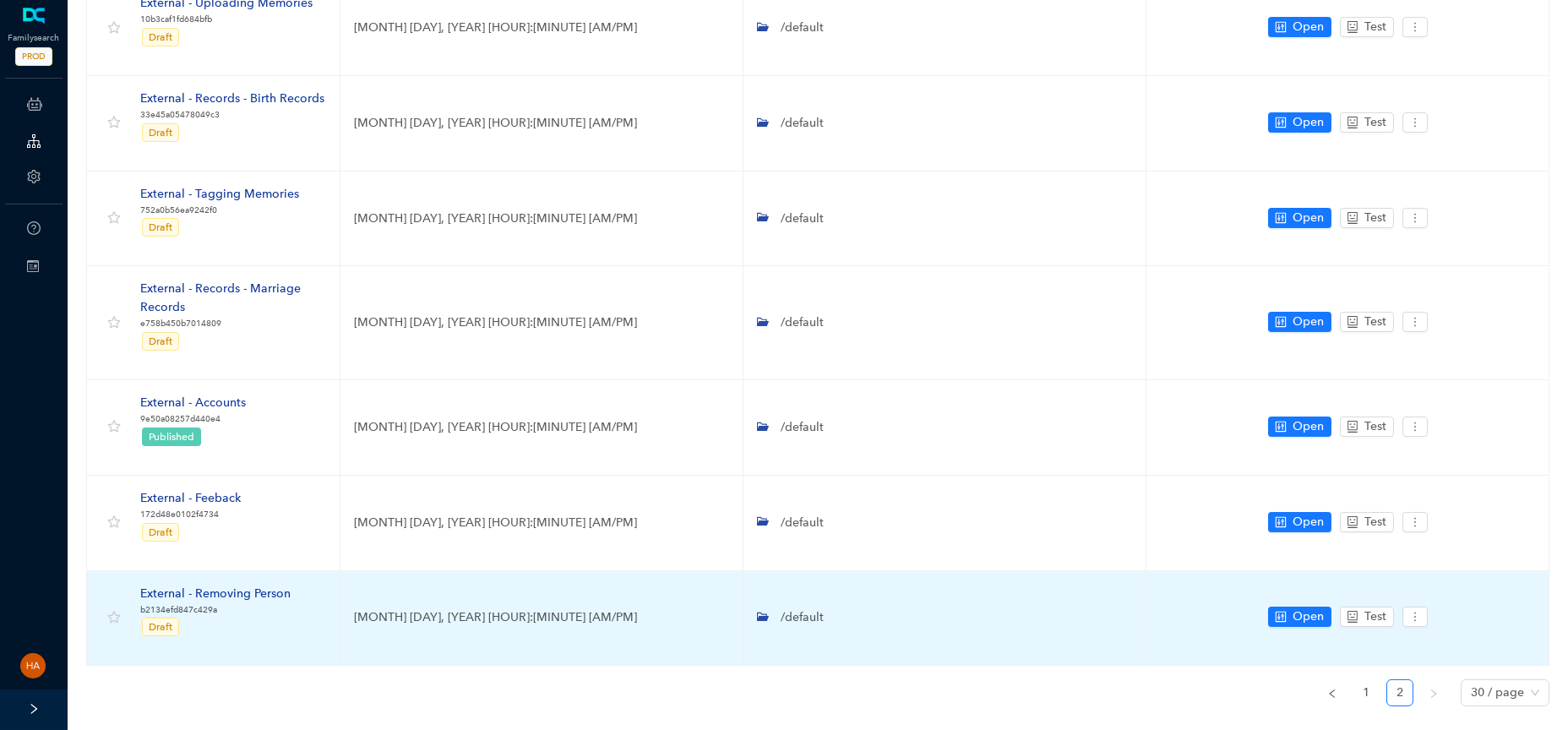 scroll, scrollTop: 1169, scrollLeft: 0, axis: vertical 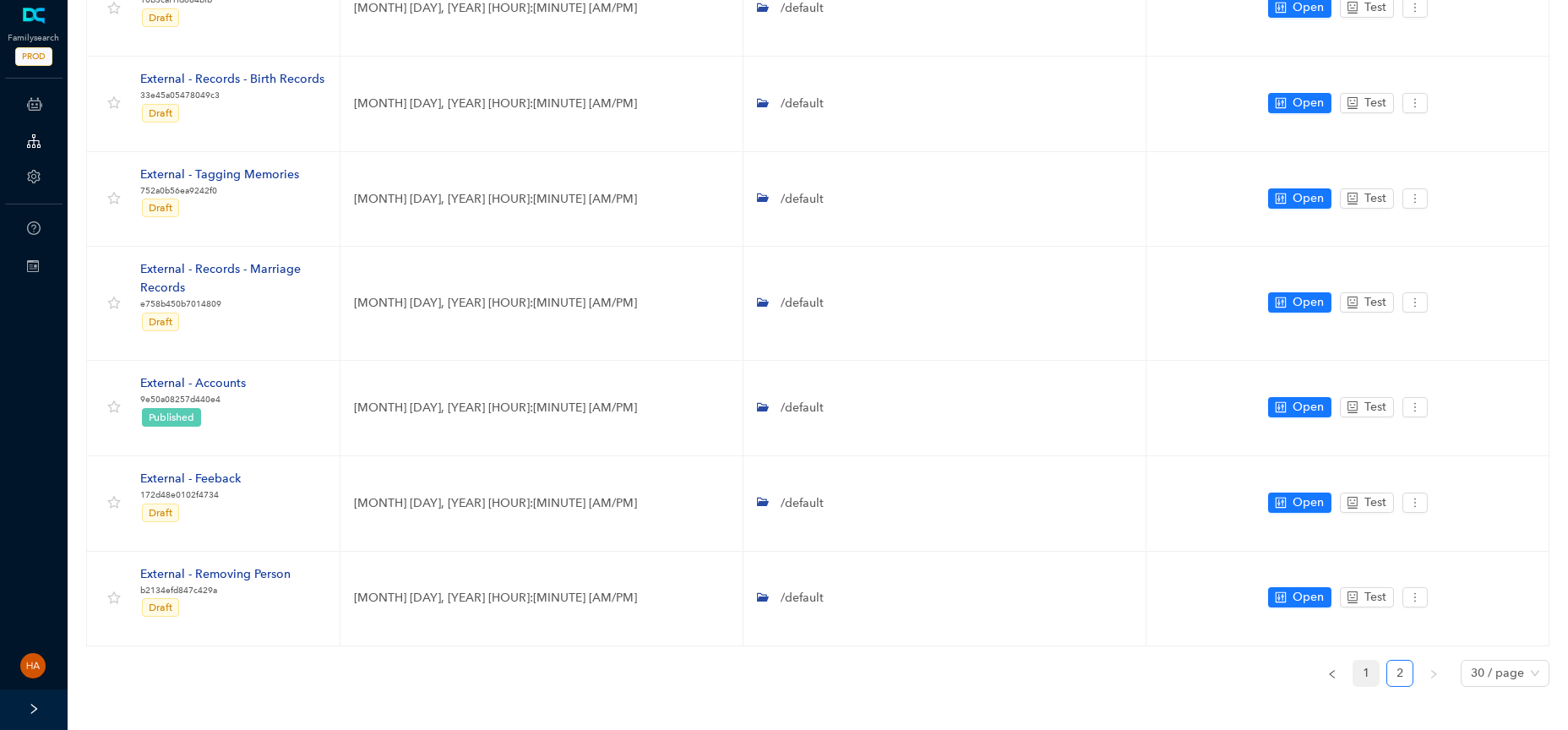 click on "1" at bounding box center (1366, 673) 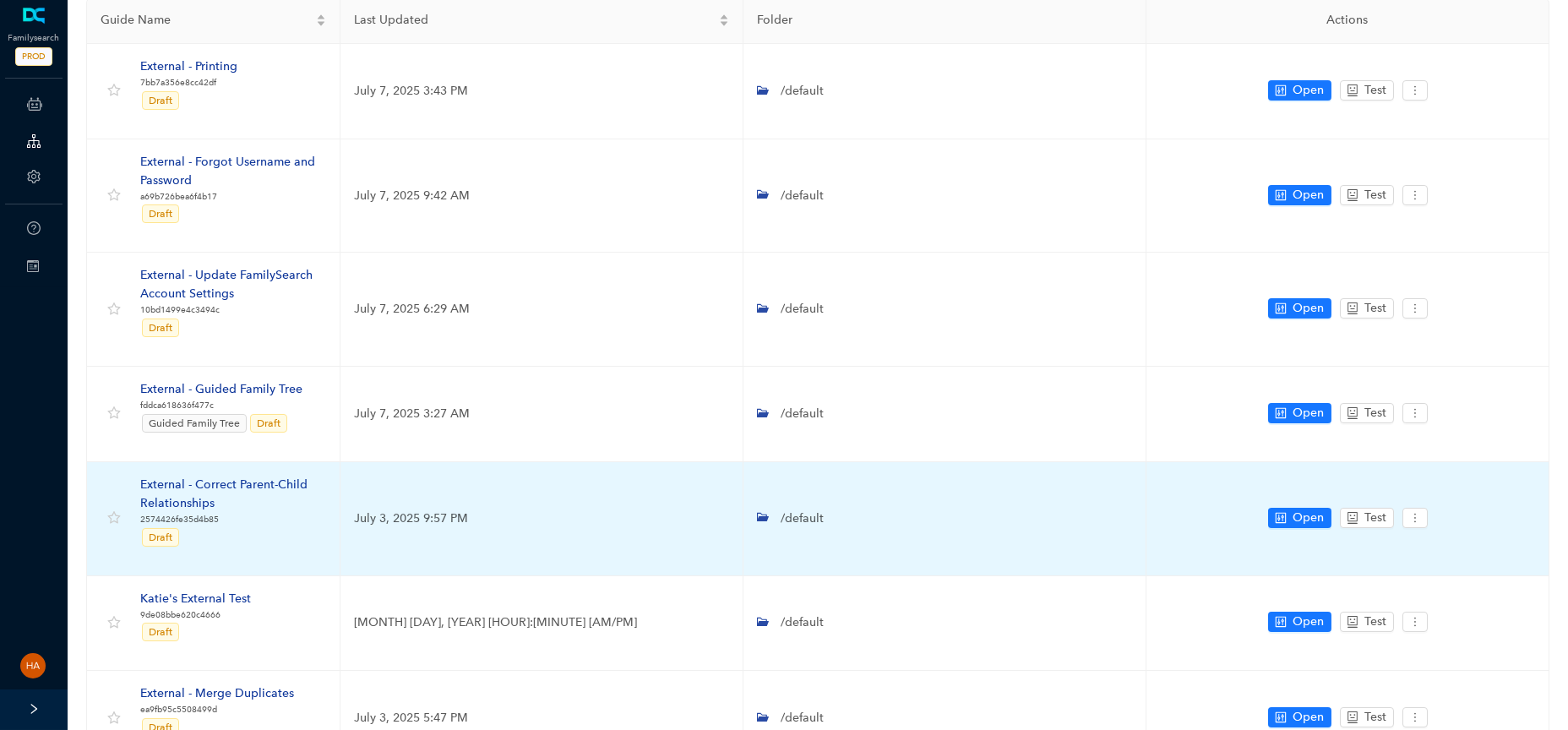 scroll, scrollTop: 0, scrollLeft: 0, axis: both 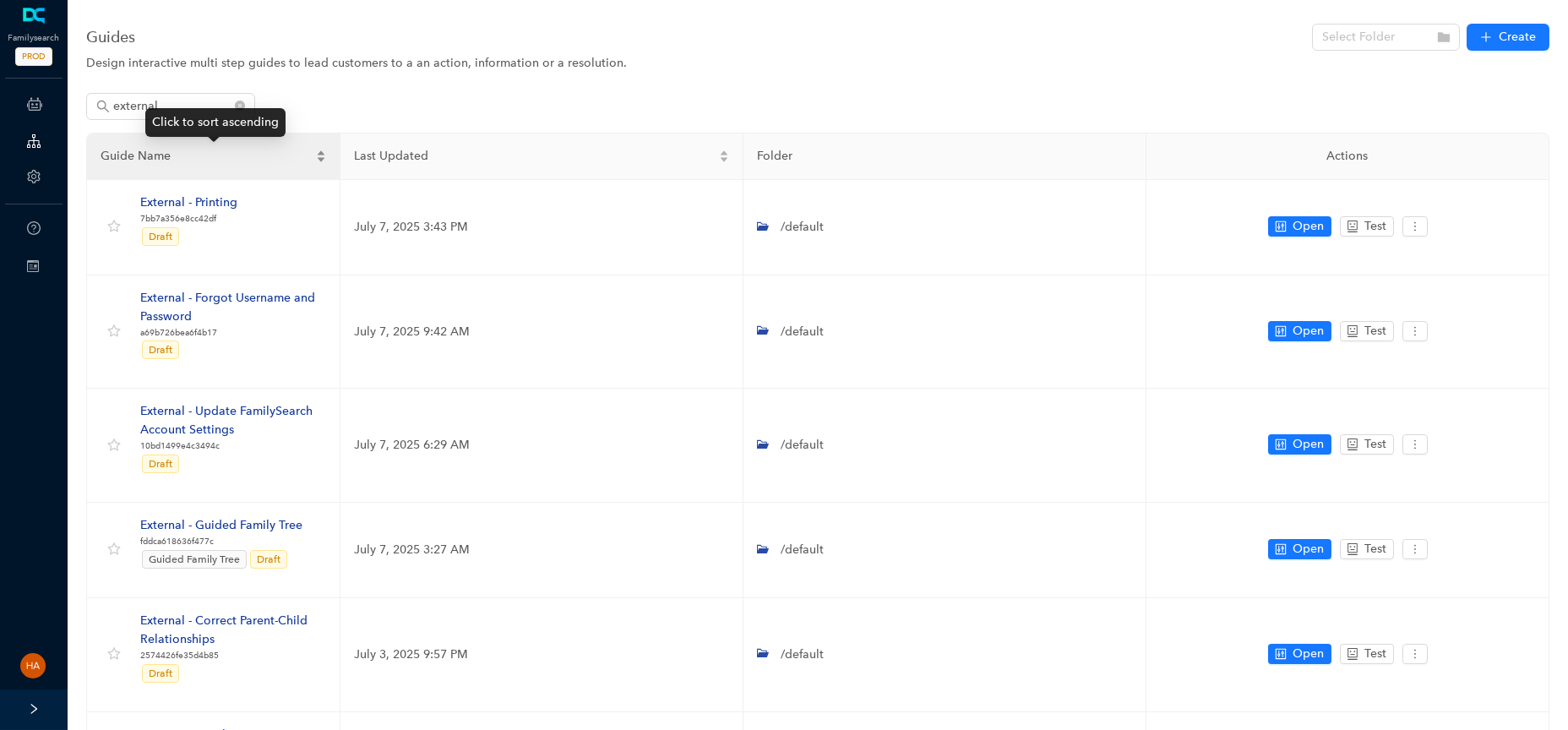 click on "Guide Name" at bounding box center [213, 156] 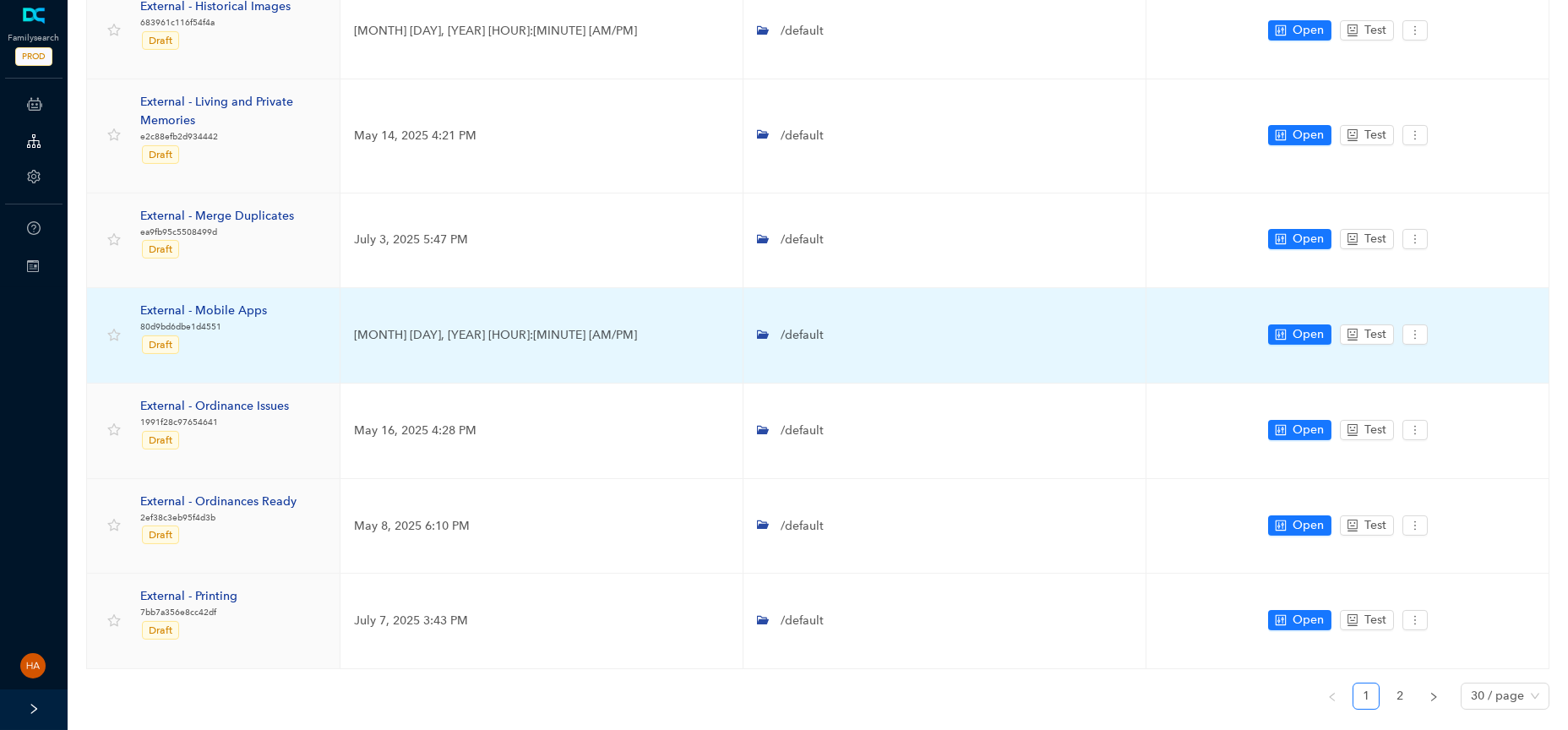 scroll, scrollTop: 2555, scrollLeft: 0, axis: vertical 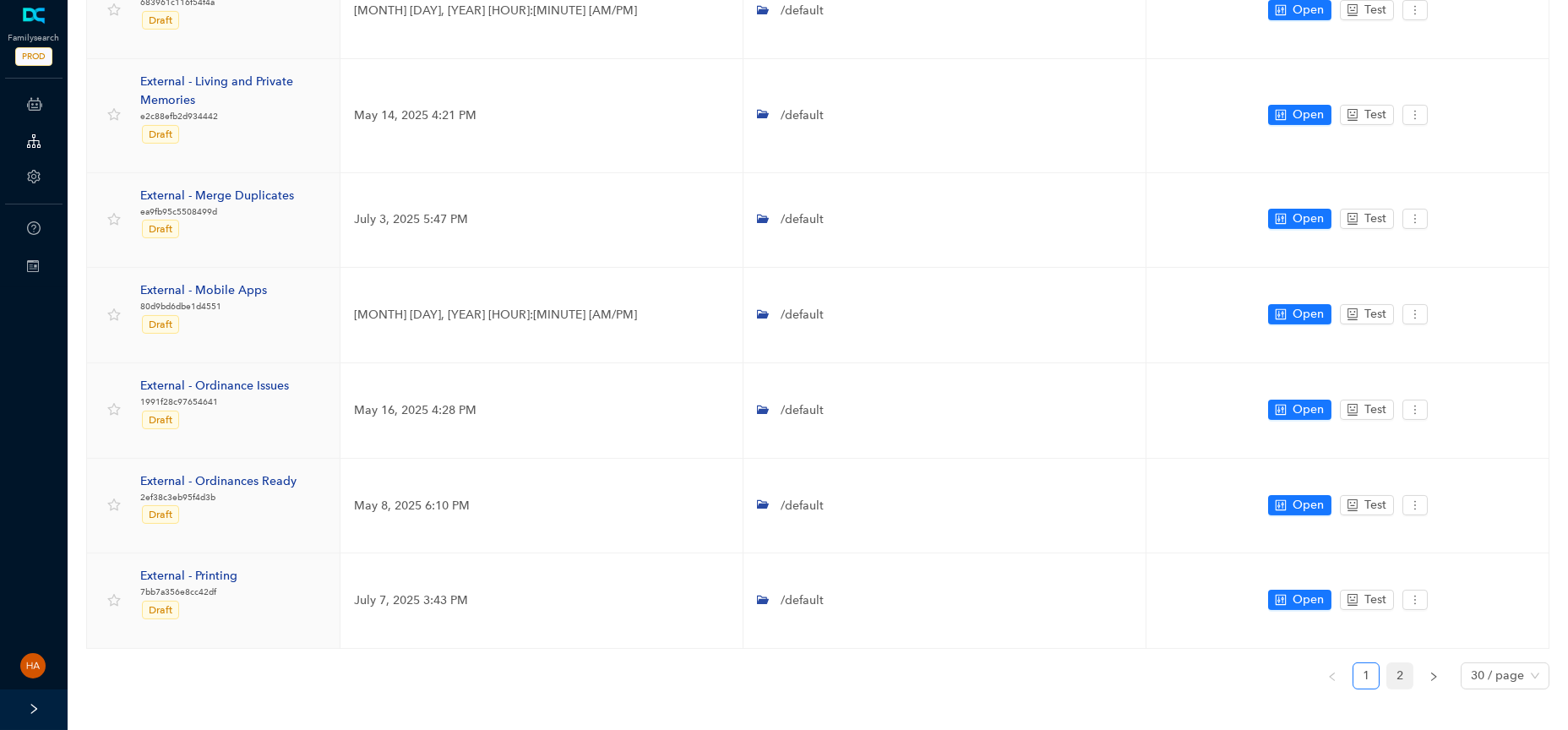 click on "2" at bounding box center [1400, 676] 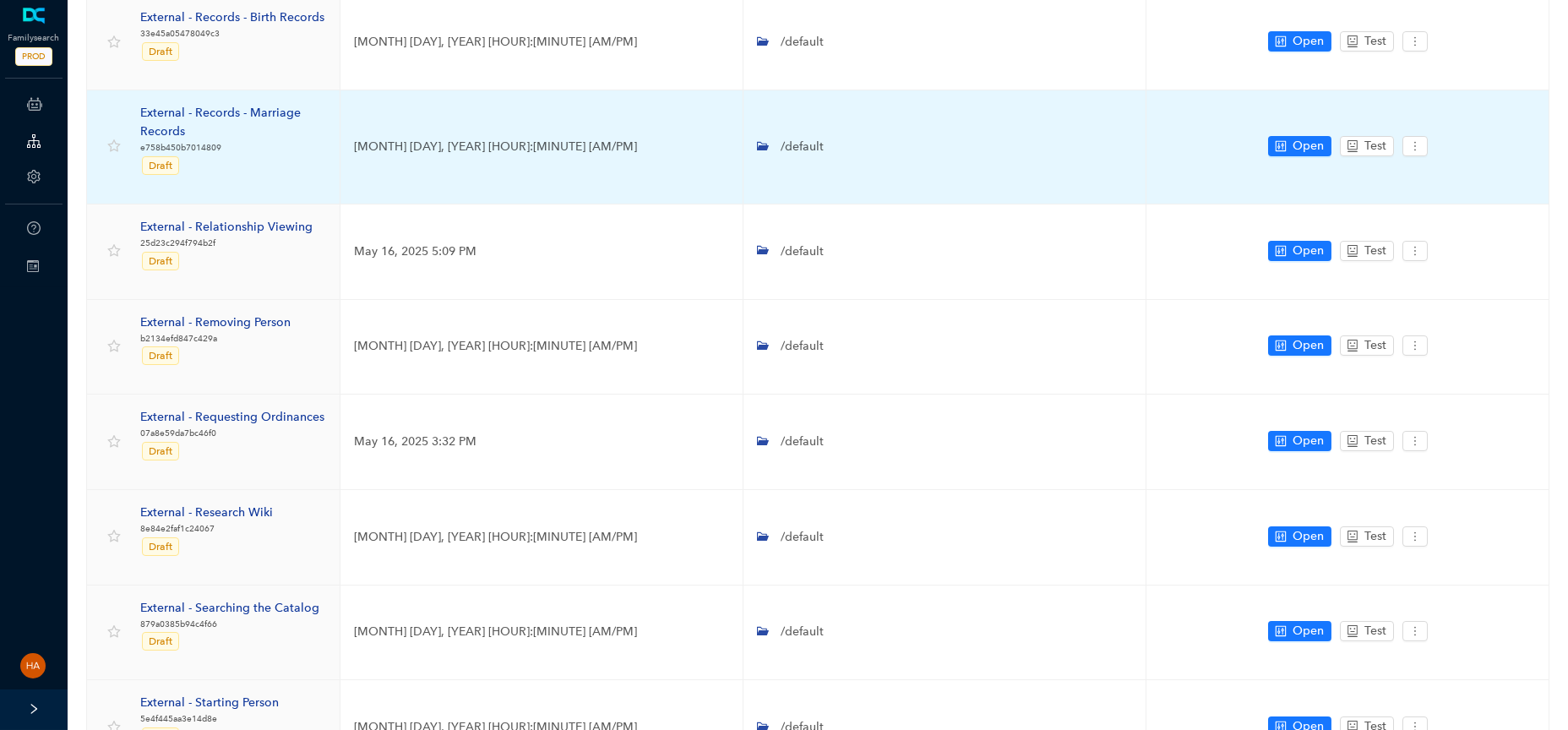scroll, scrollTop: 0, scrollLeft: 0, axis: both 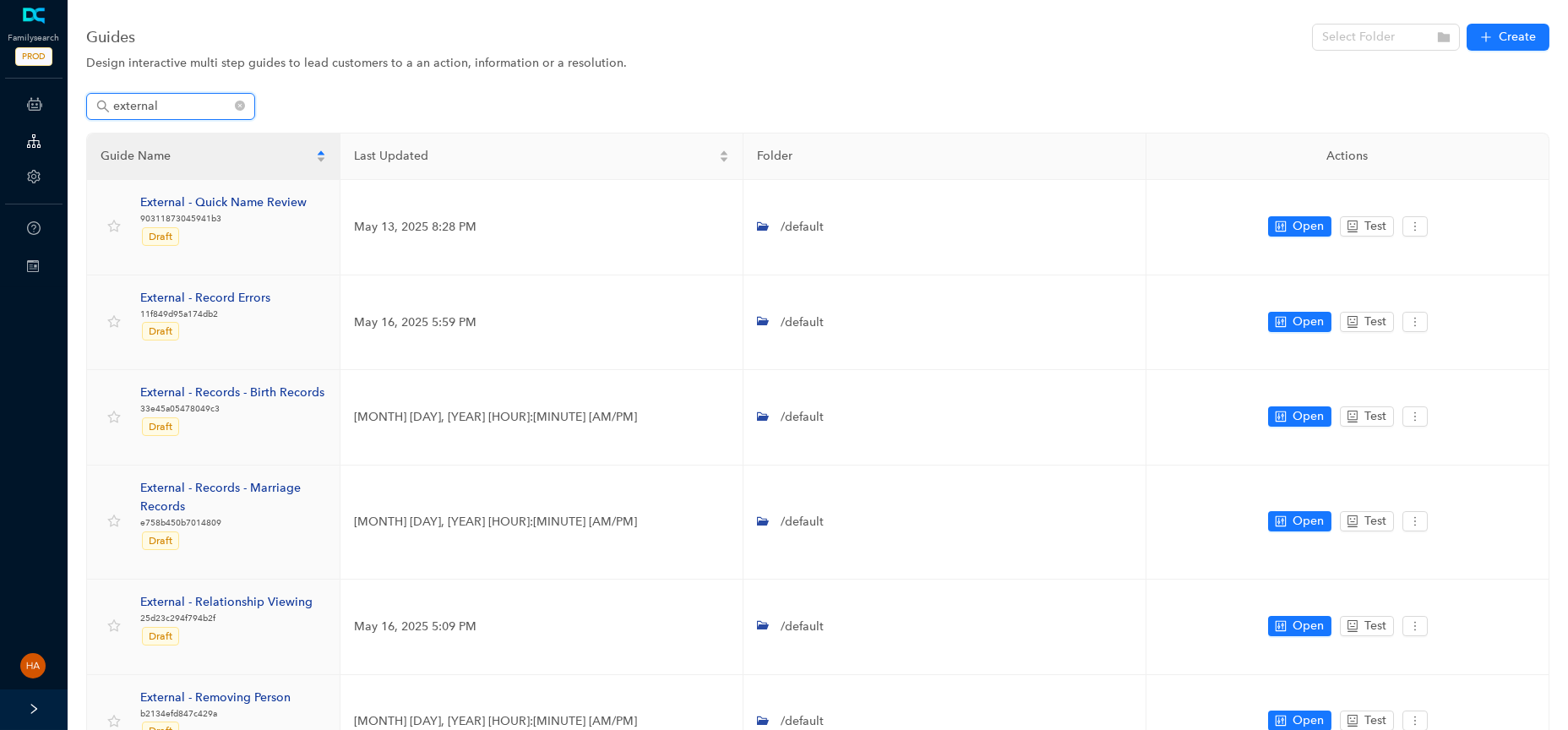 click on "external" at bounding box center [172, 106] 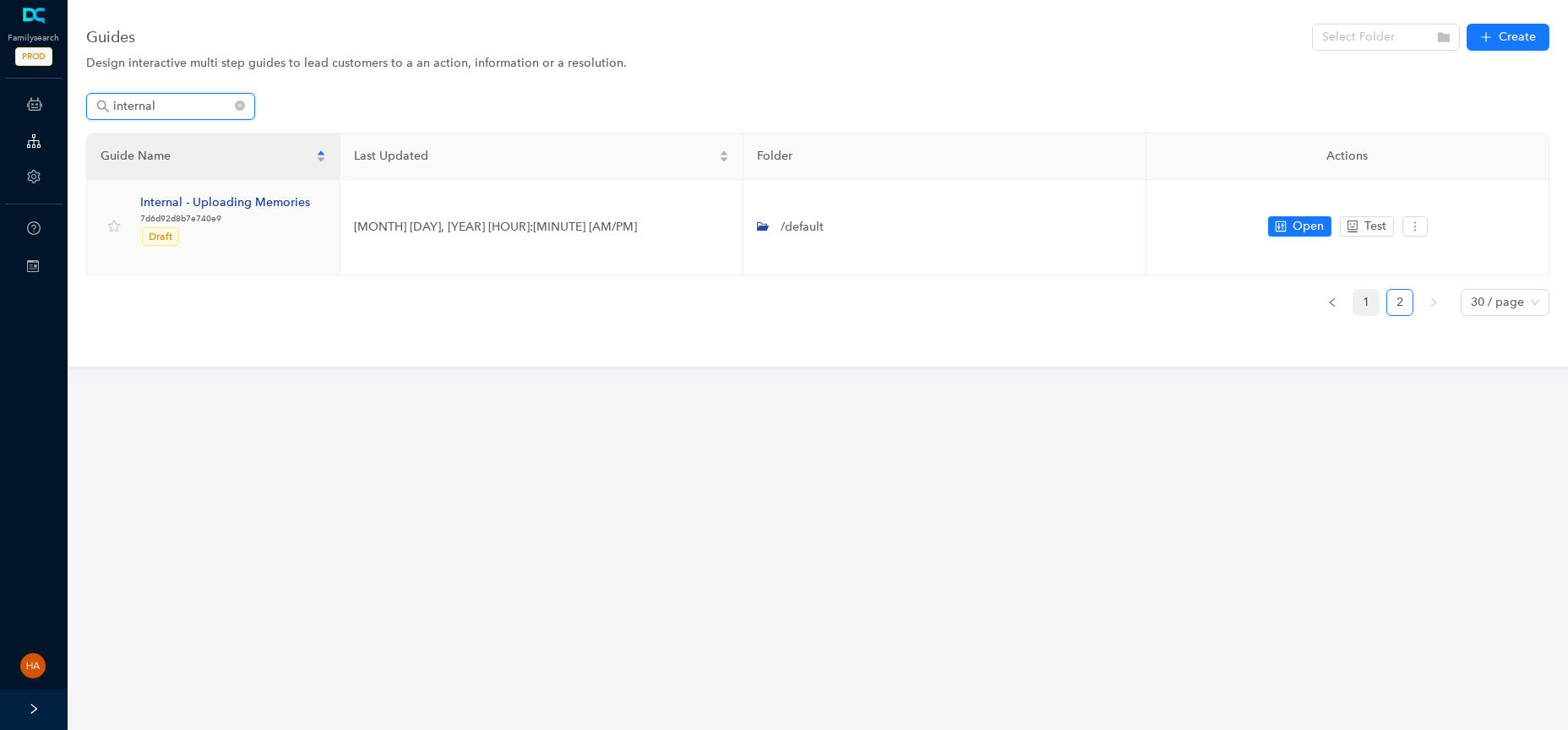 type on "internal" 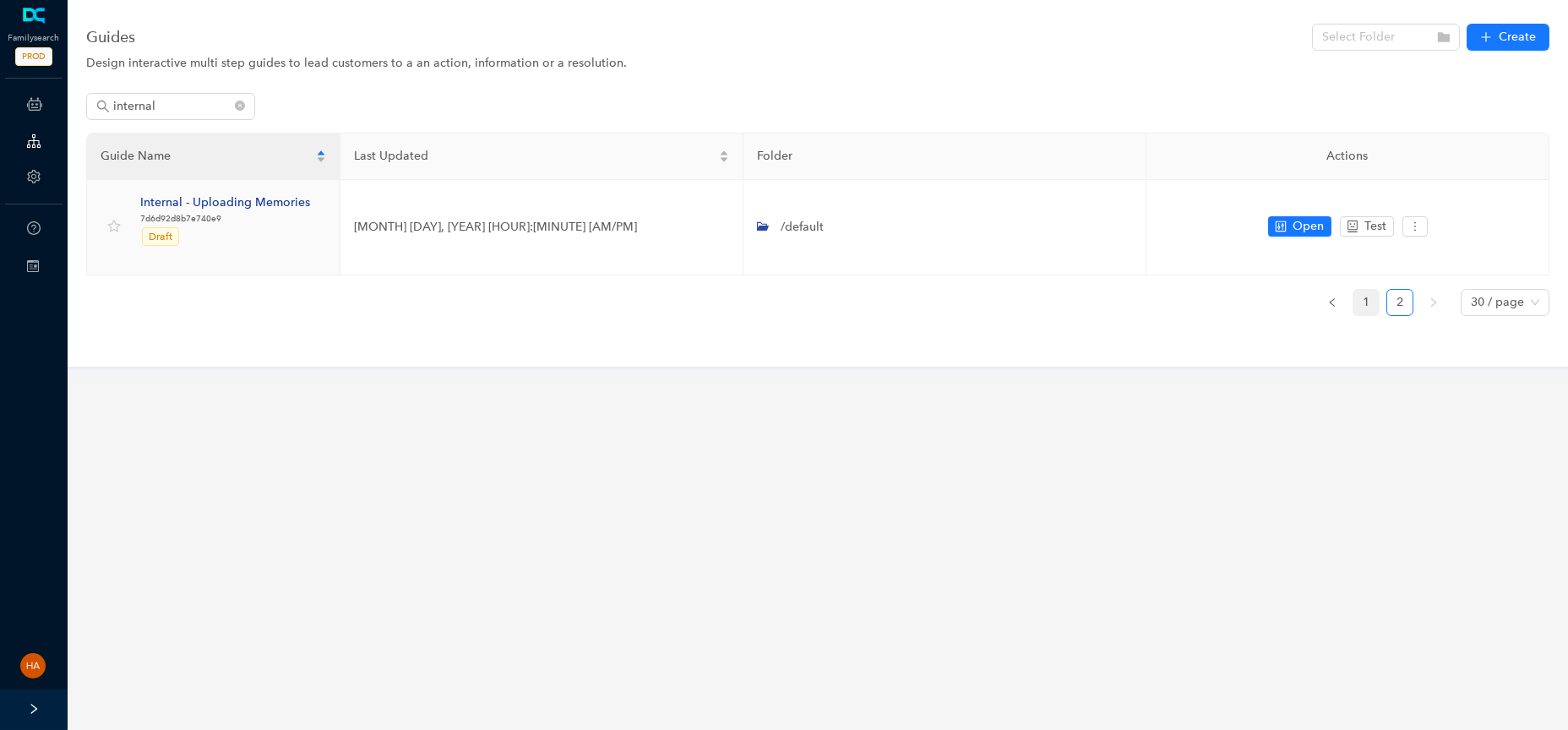 click on "1" at bounding box center [1366, 302] 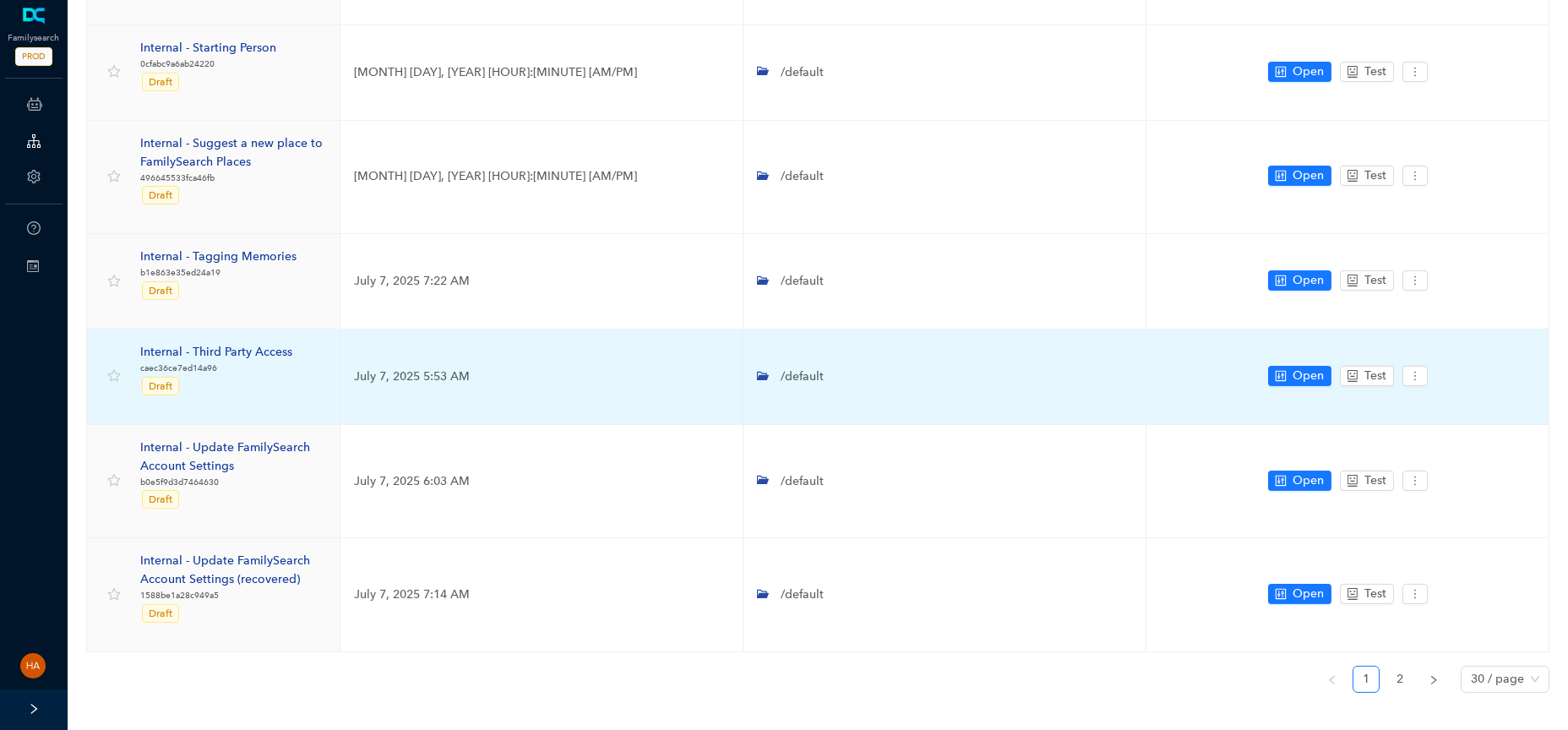 scroll, scrollTop: 2648, scrollLeft: 0, axis: vertical 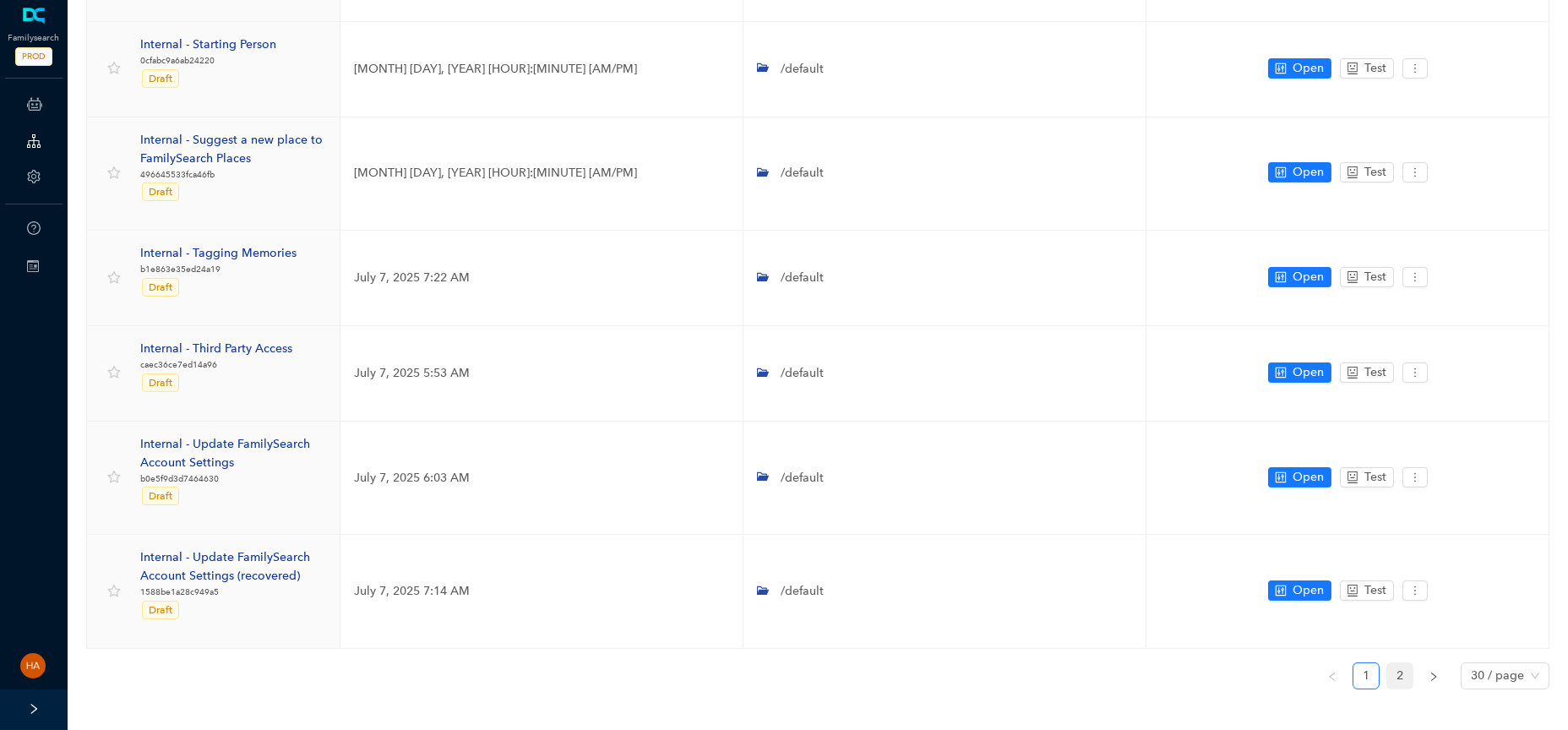 click on "2" at bounding box center (1400, 676) 